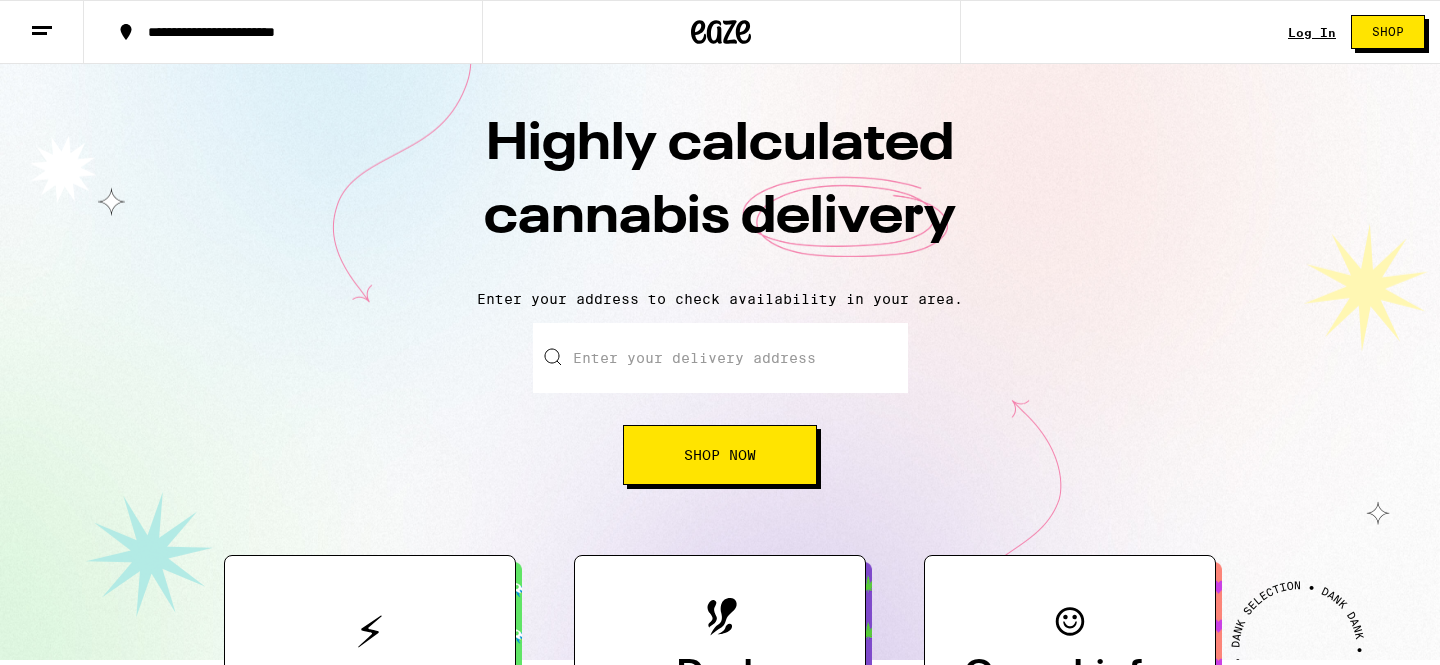 scroll, scrollTop: 0, scrollLeft: 0, axis: both 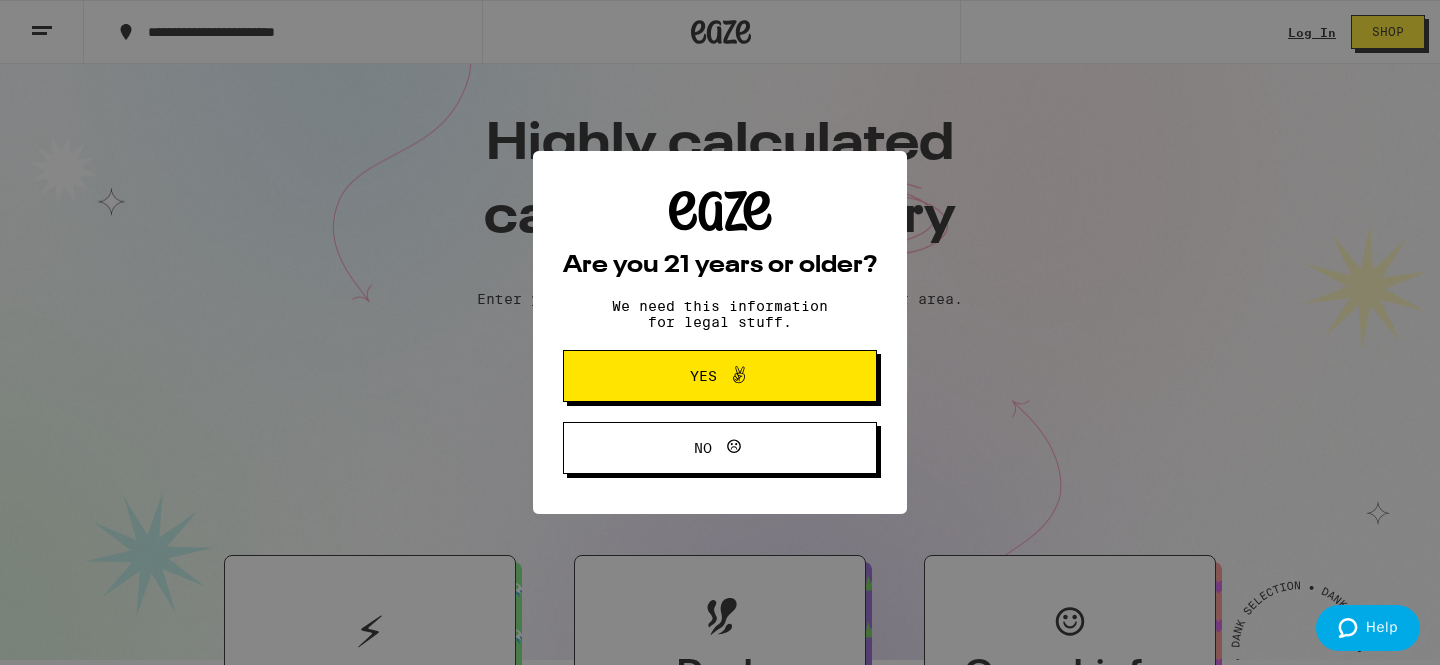 click on "Yes" at bounding box center (720, 376) 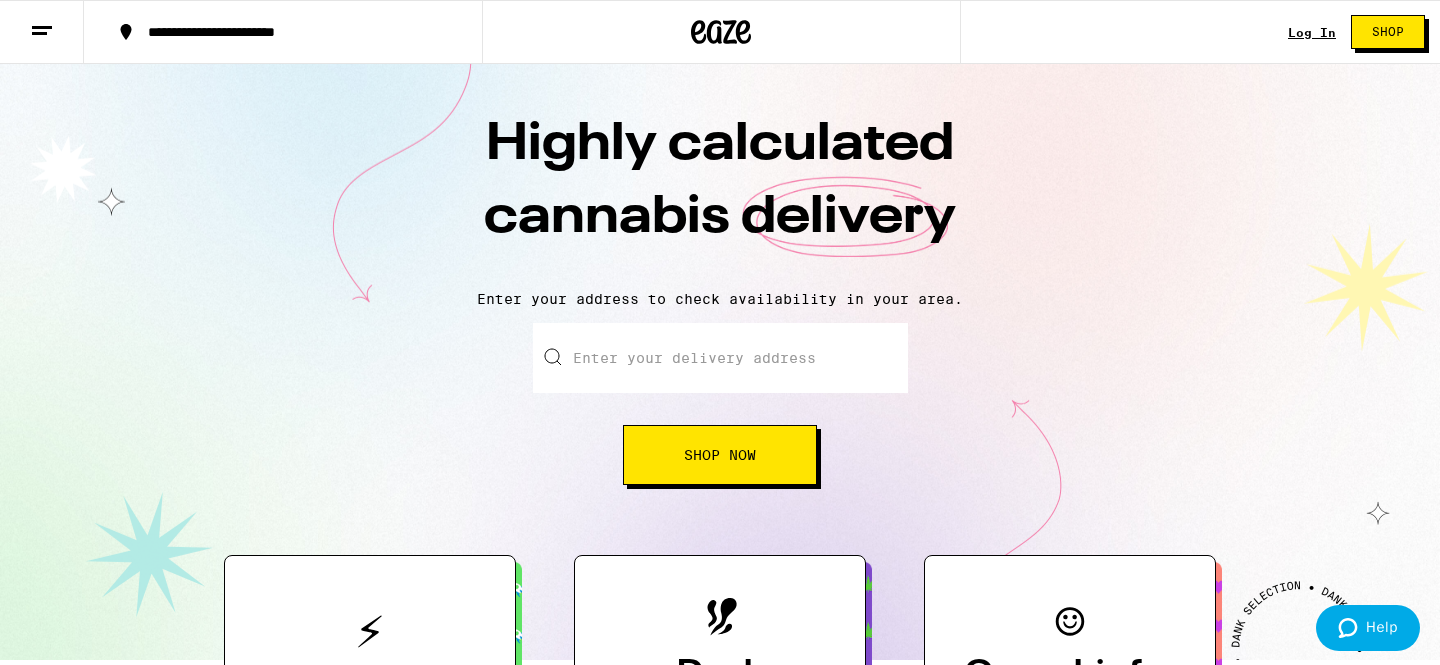 click on "Enter your delivery address" at bounding box center (720, 358) 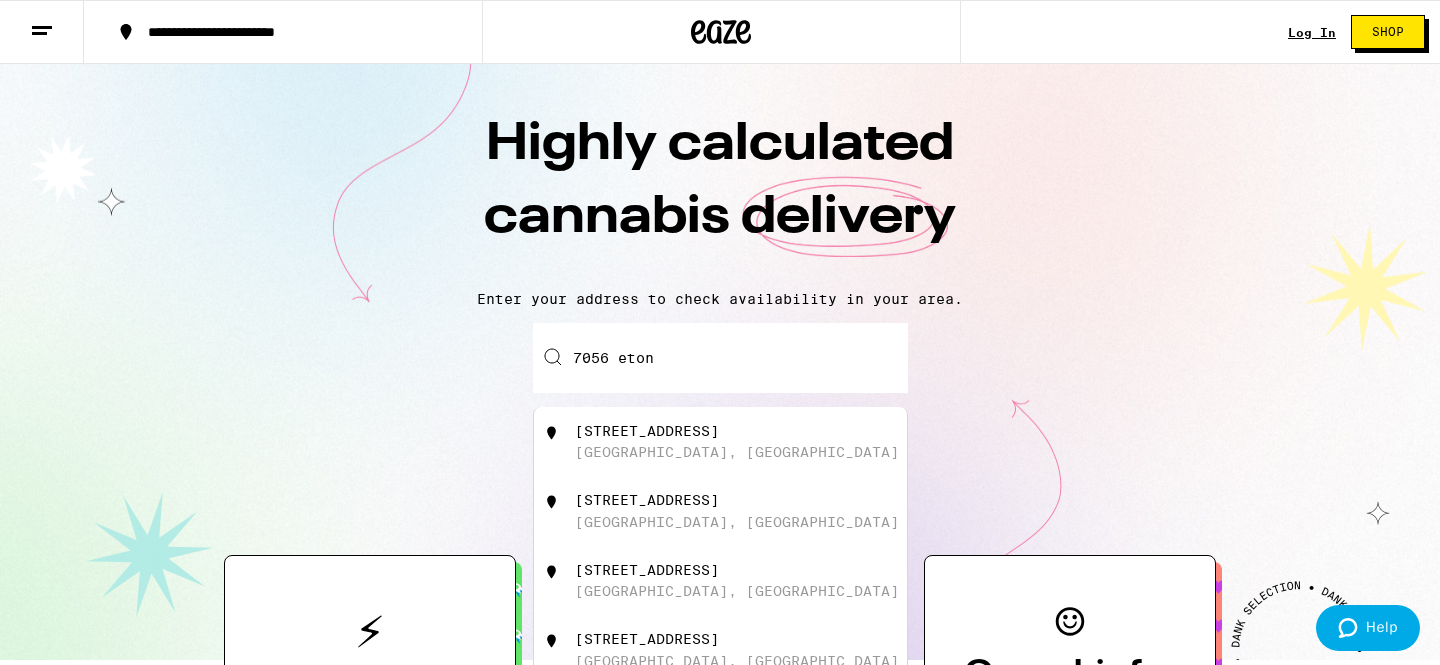 click on "[STREET_ADDRESS]" at bounding box center (647, 431) 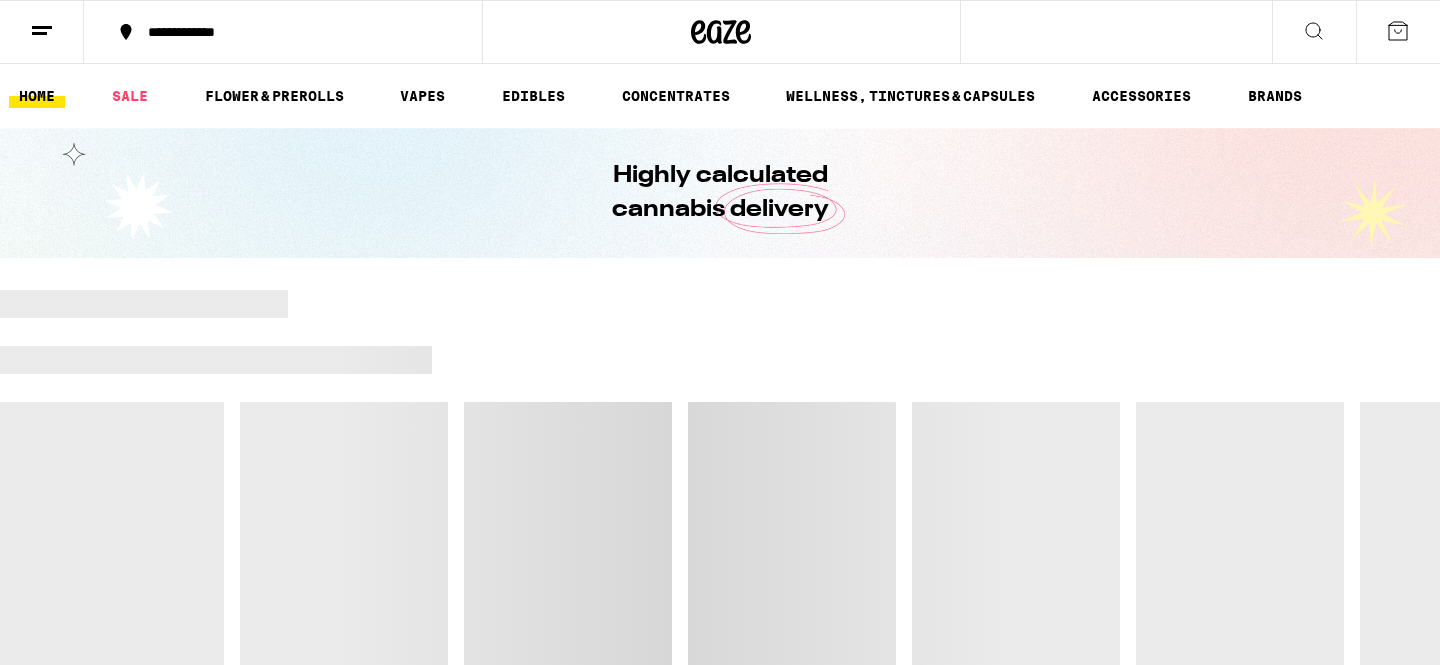 click at bounding box center (720, 500) 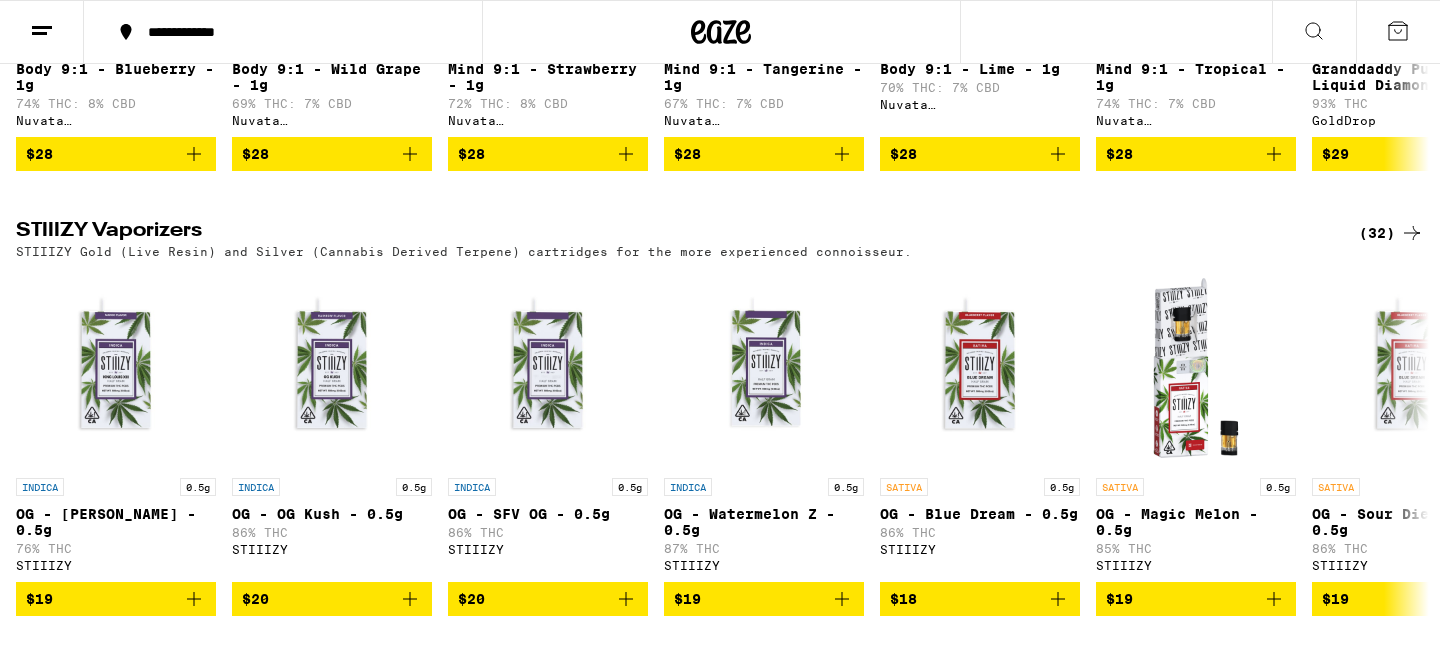 scroll, scrollTop: 2314, scrollLeft: 0, axis: vertical 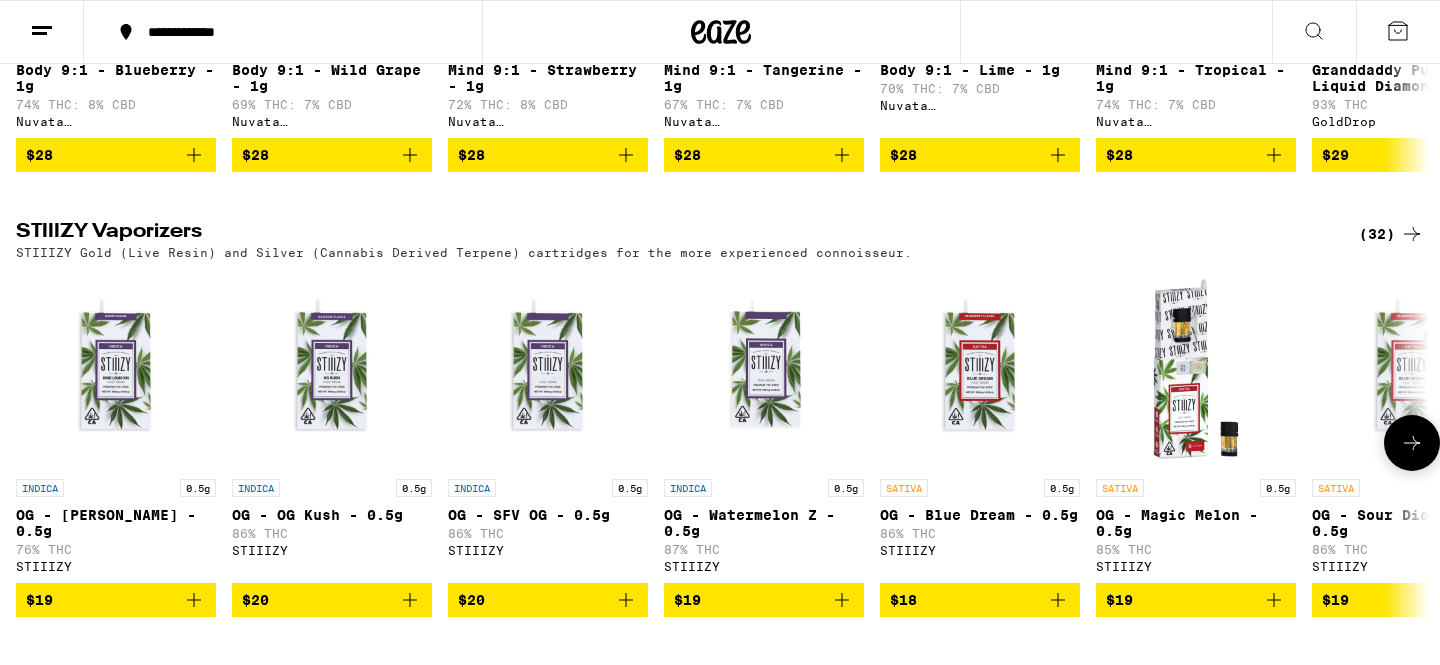 click 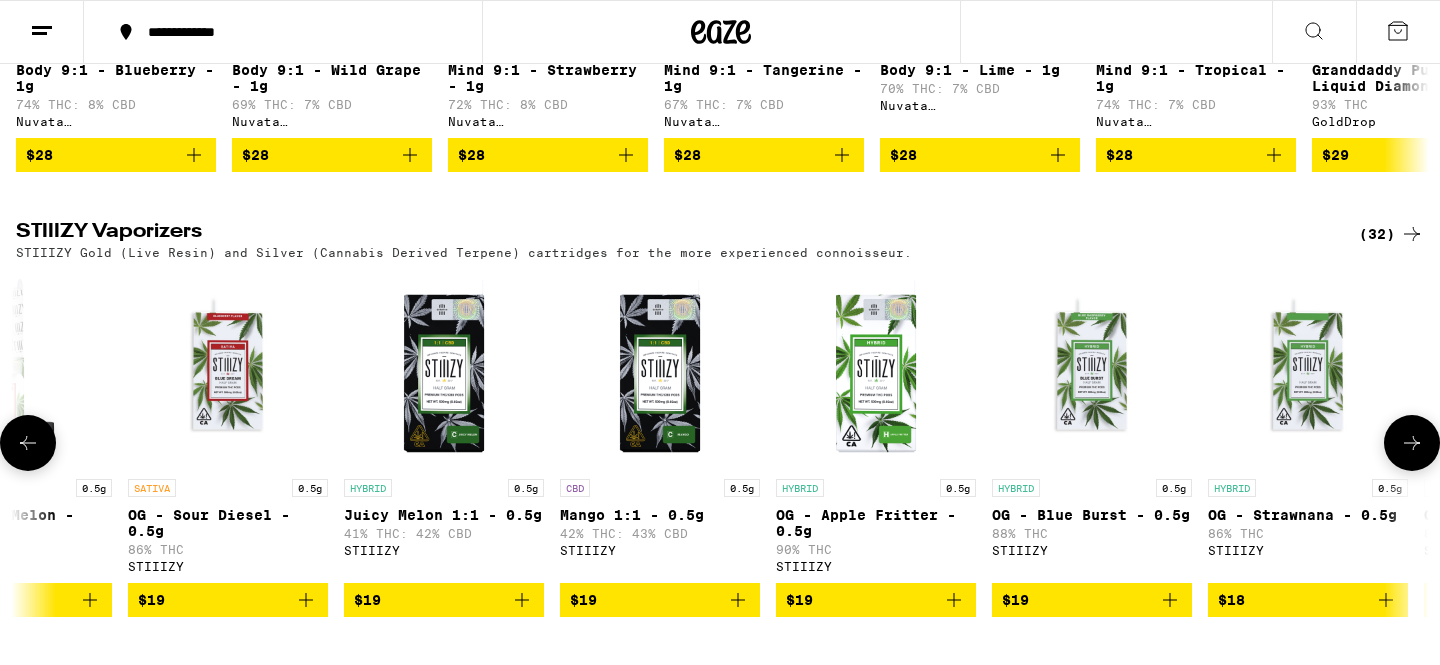 scroll, scrollTop: 0, scrollLeft: 1190, axis: horizontal 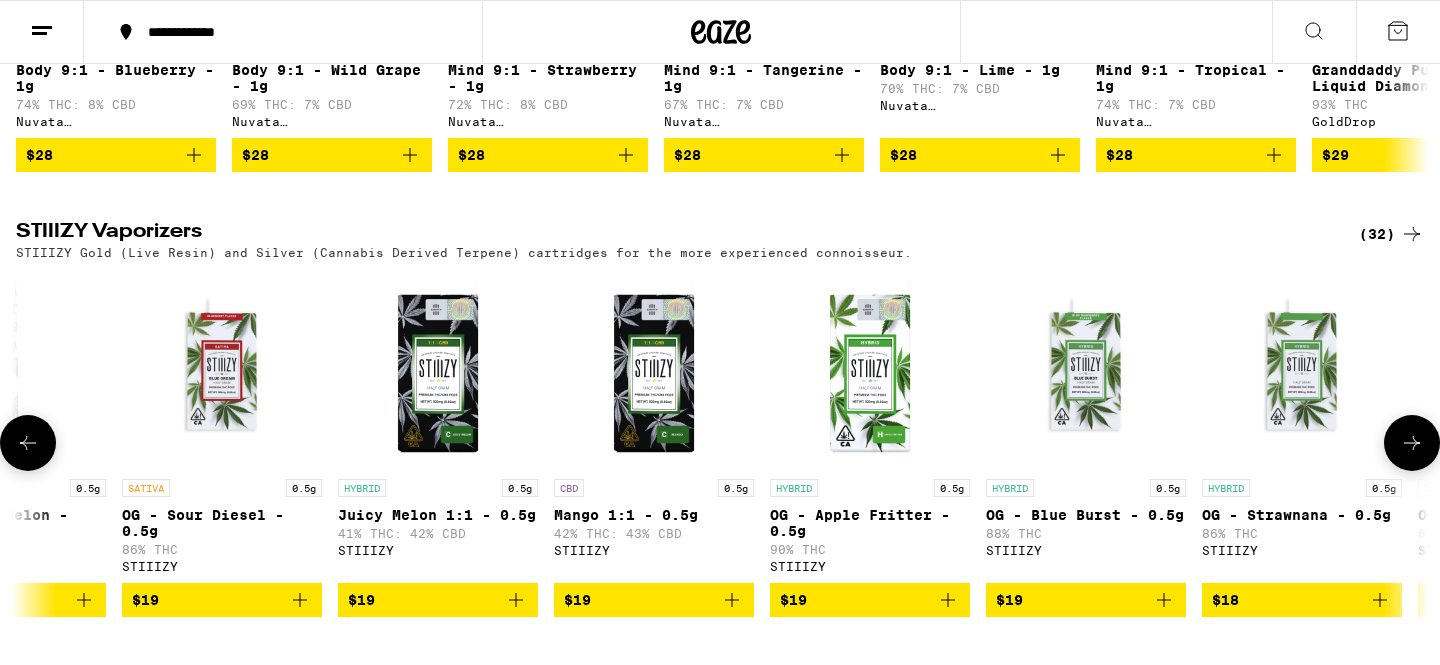 click at bounding box center [1412, 443] 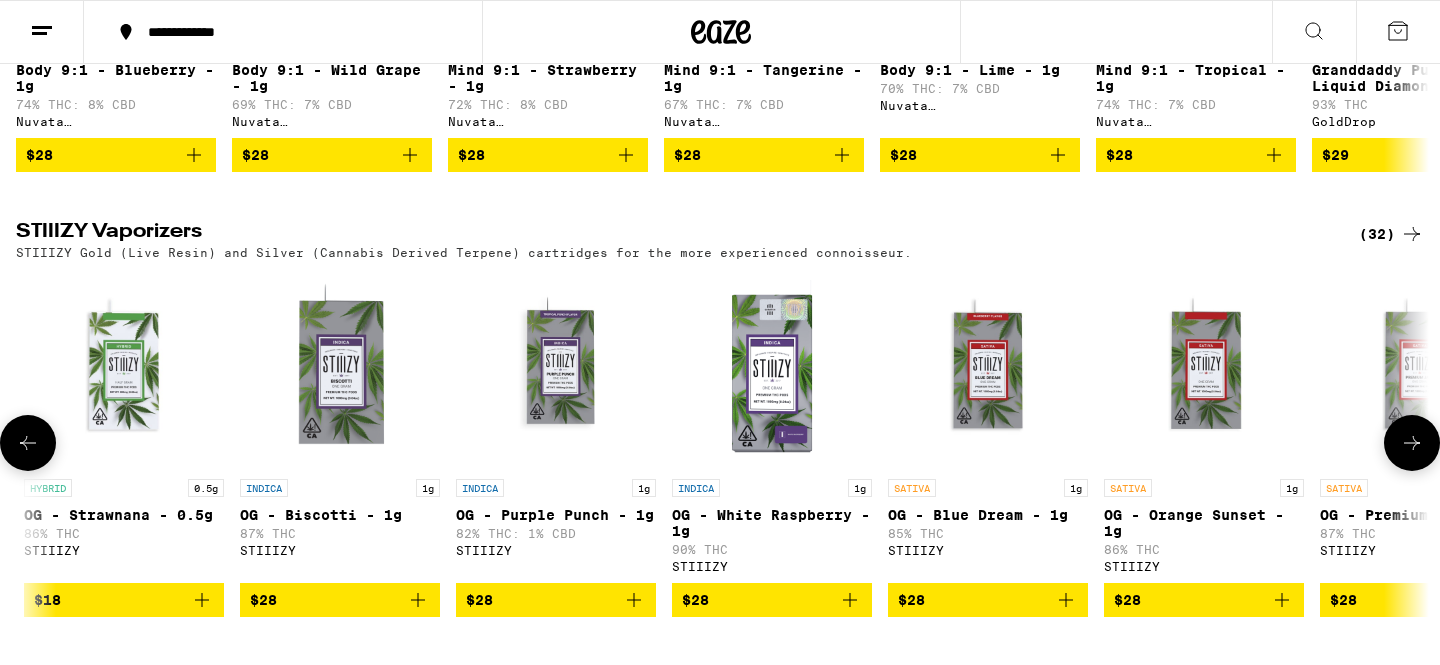 scroll, scrollTop: 0, scrollLeft: 2380, axis: horizontal 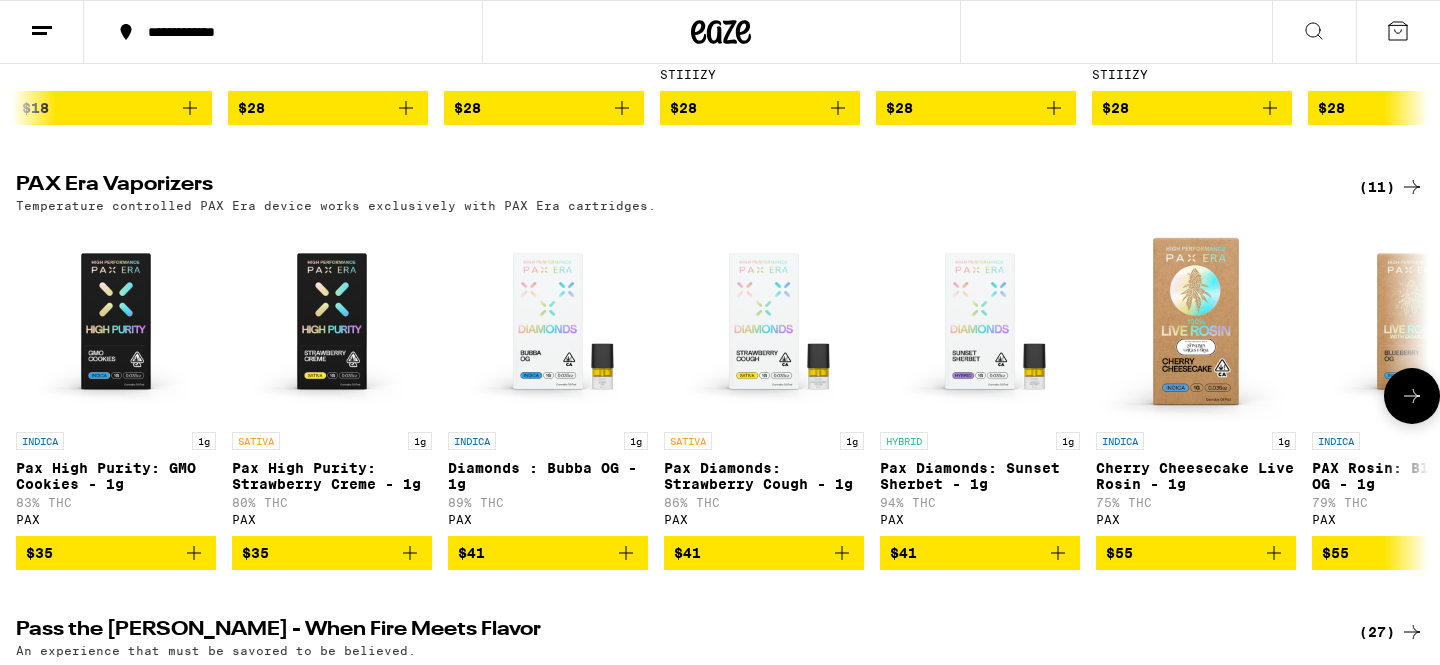 click on "INDICA 1g PAX Rosin: Blueberry OG - 1g 79% THC PAX $55" at bounding box center (1412, 396) 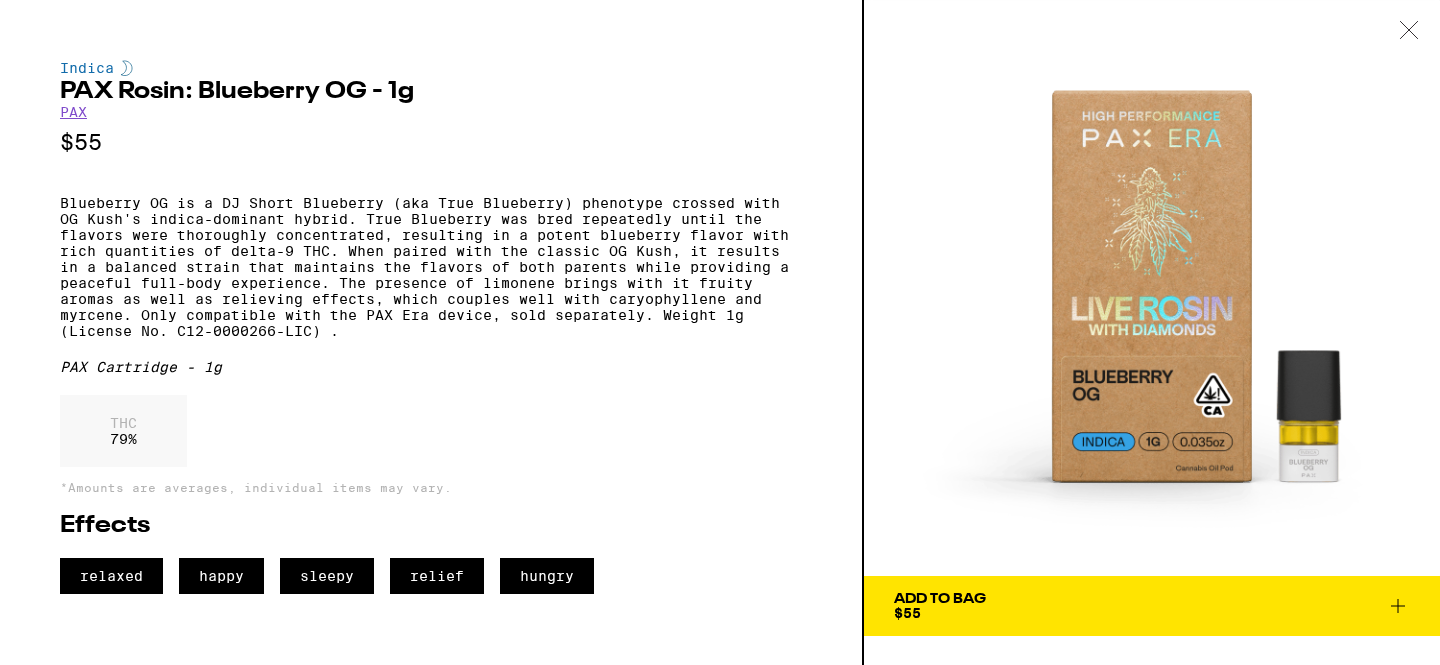click at bounding box center (1409, 31) 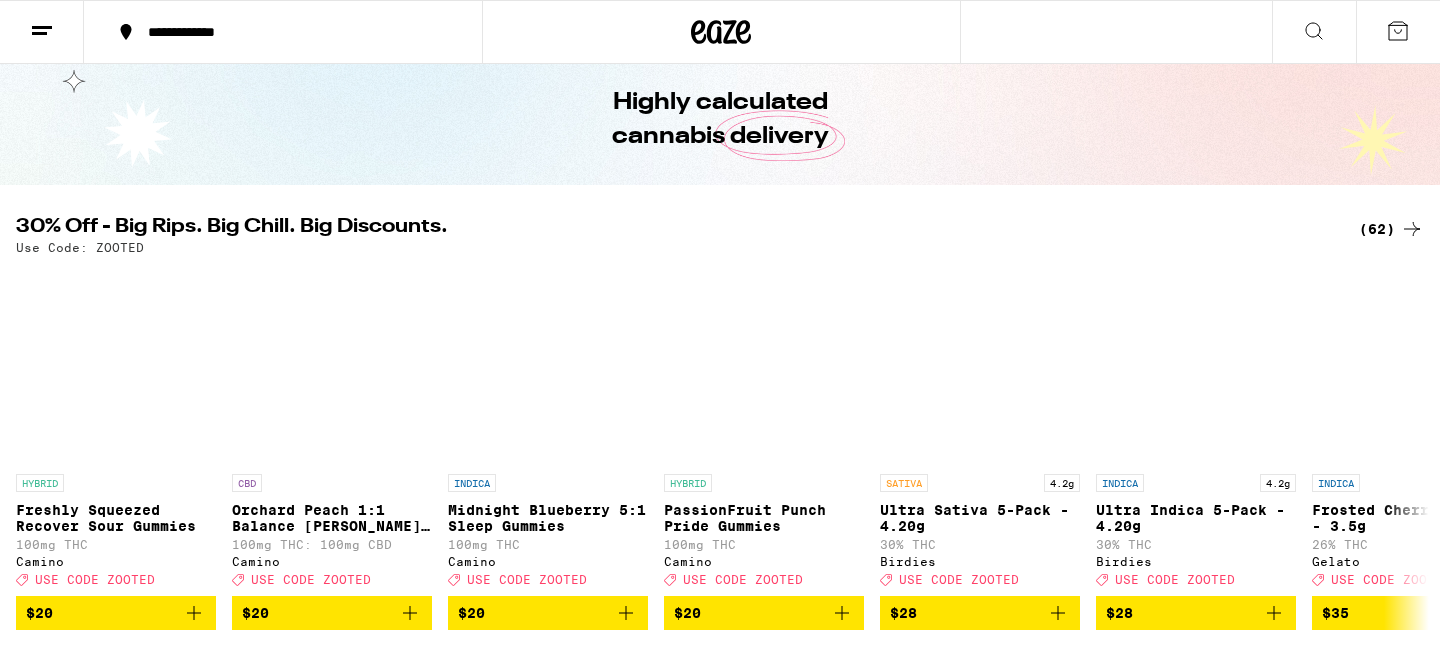 scroll, scrollTop: 0, scrollLeft: 0, axis: both 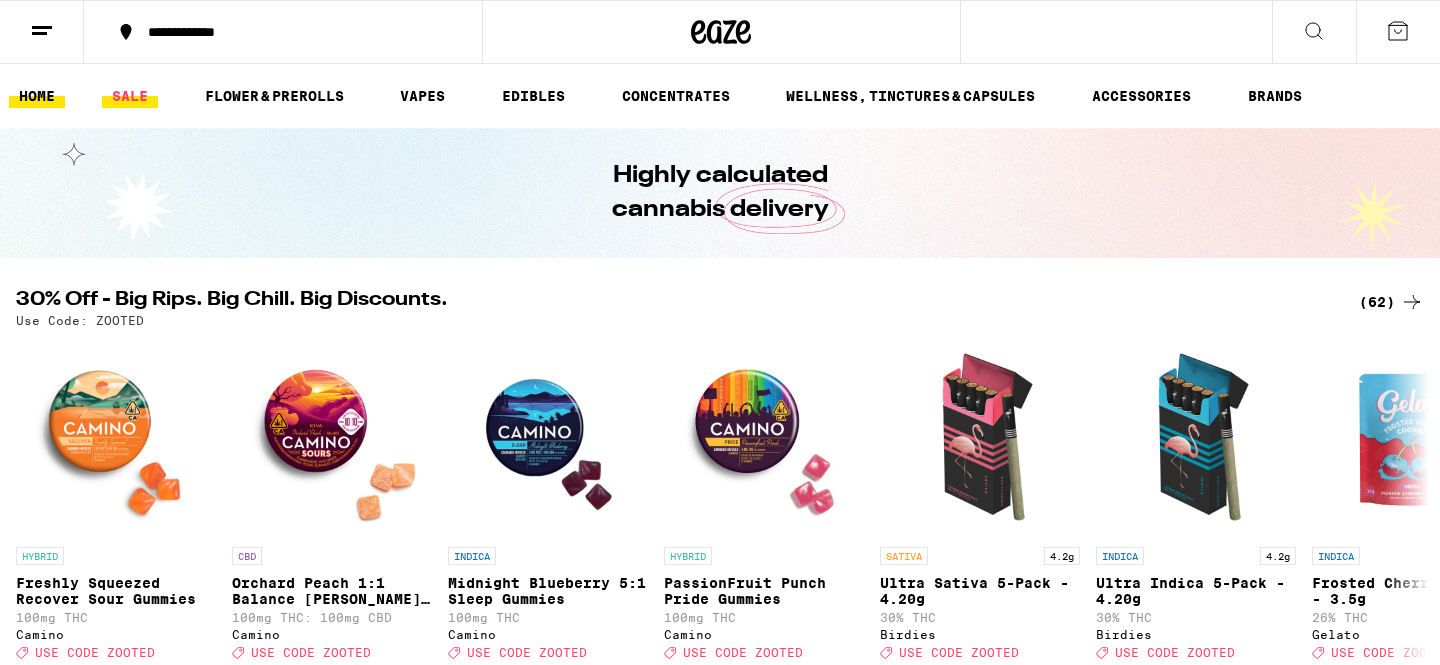 click on "SALE" at bounding box center [130, 96] 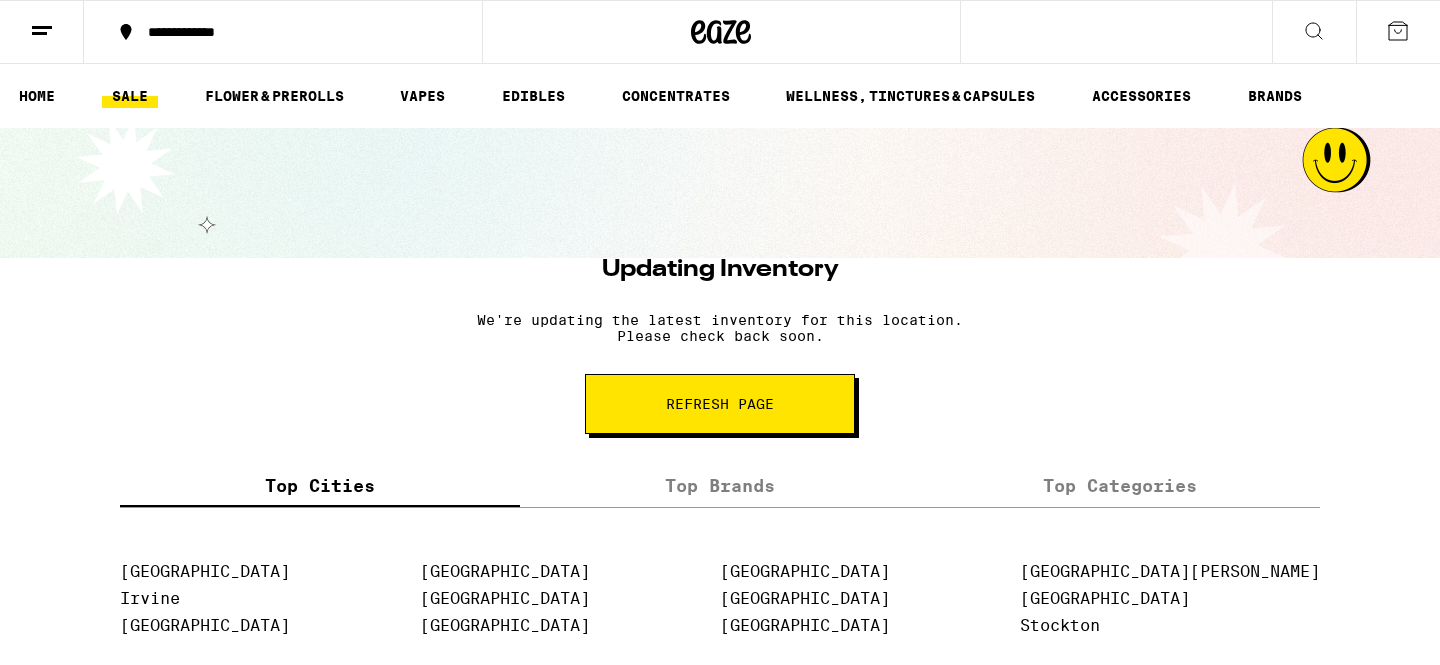 click on "Refresh page" at bounding box center (720, 404) 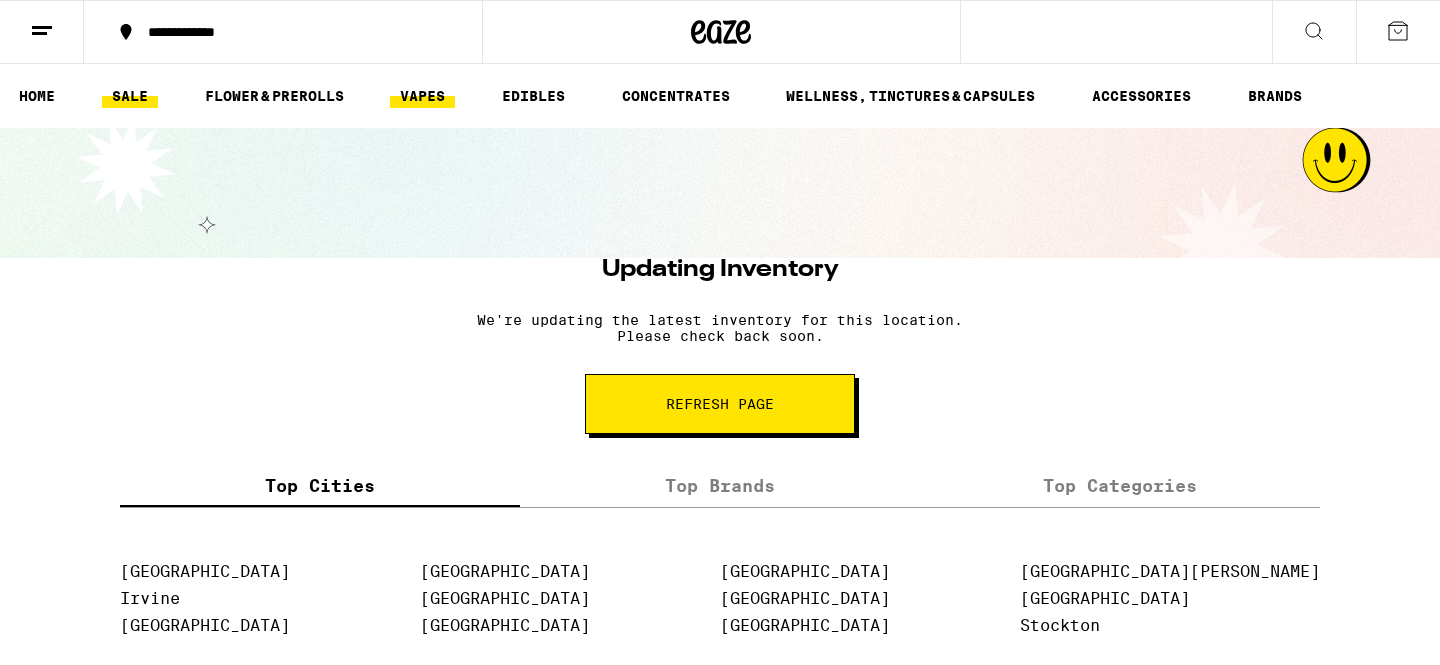 click on "VAPES" at bounding box center [422, 96] 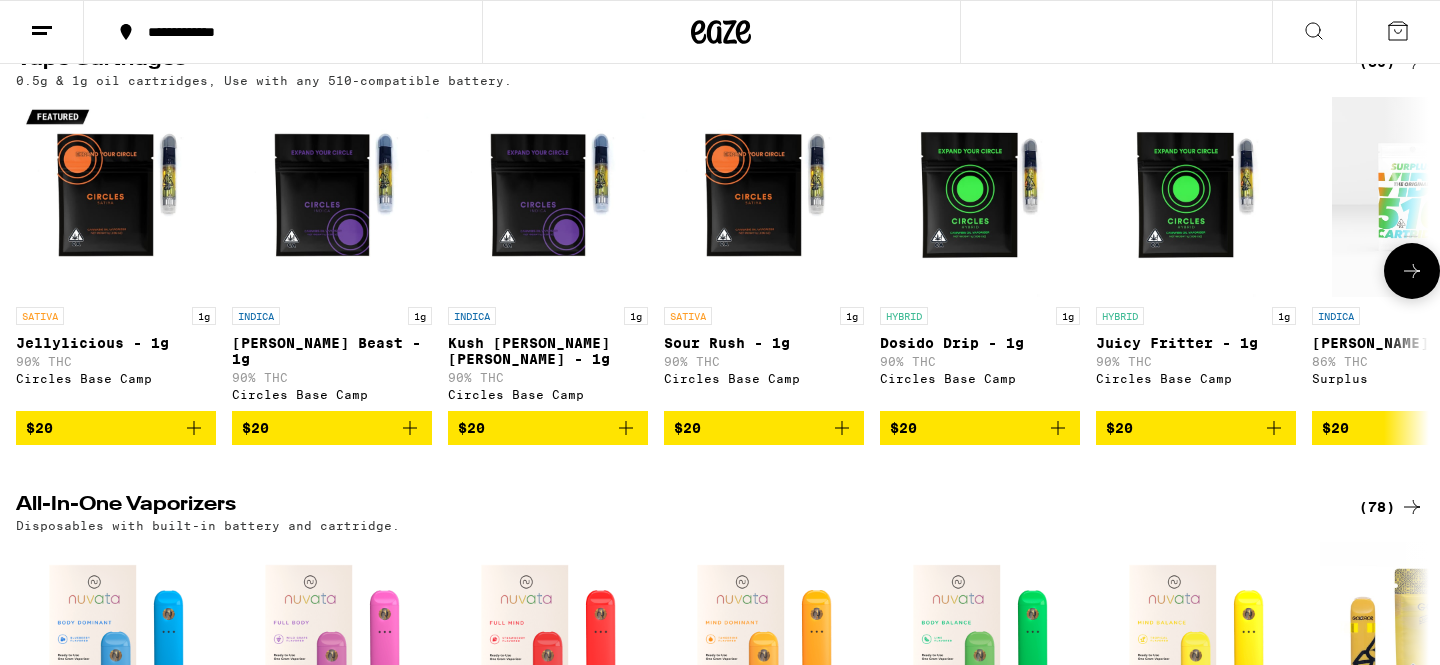 scroll, scrollTop: 0, scrollLeft: 0, axis: both 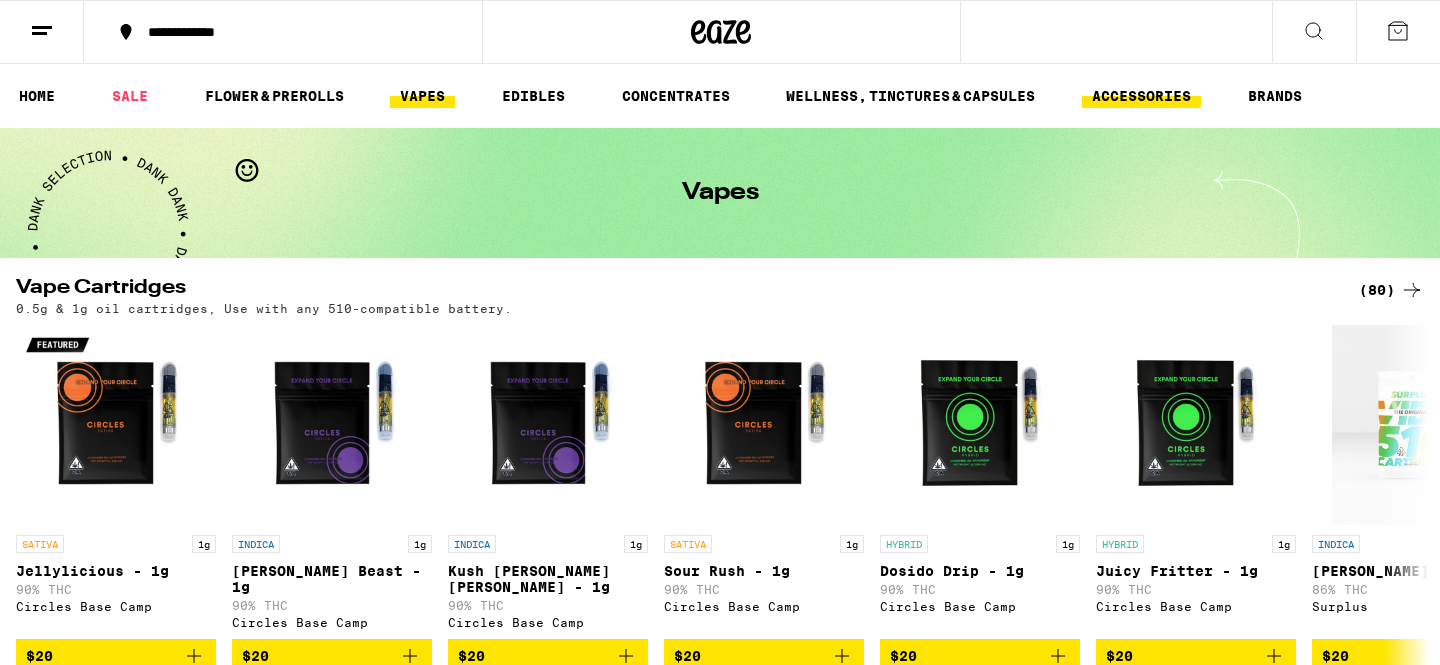 click on "ACCESSORIES" at bounding box center (1141, 96) 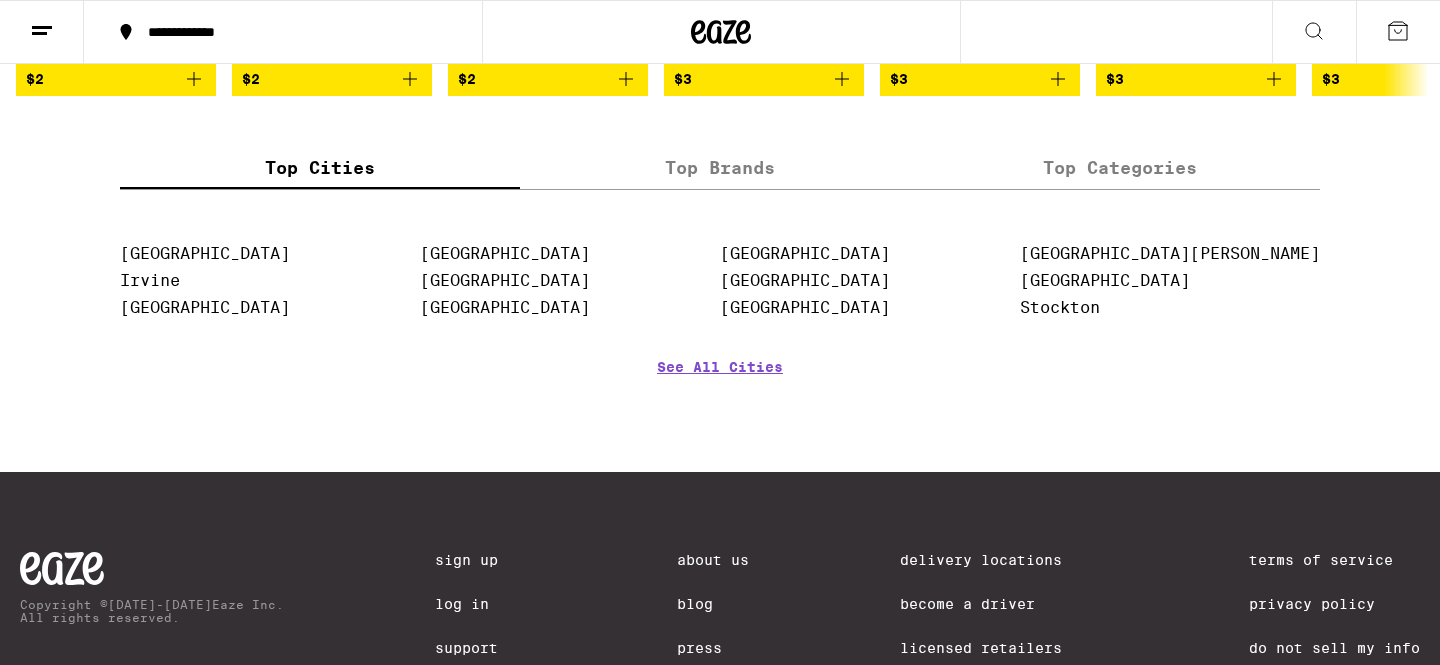 scroll, scrollTop: 187, scrollLeft: 0, axis: vertical 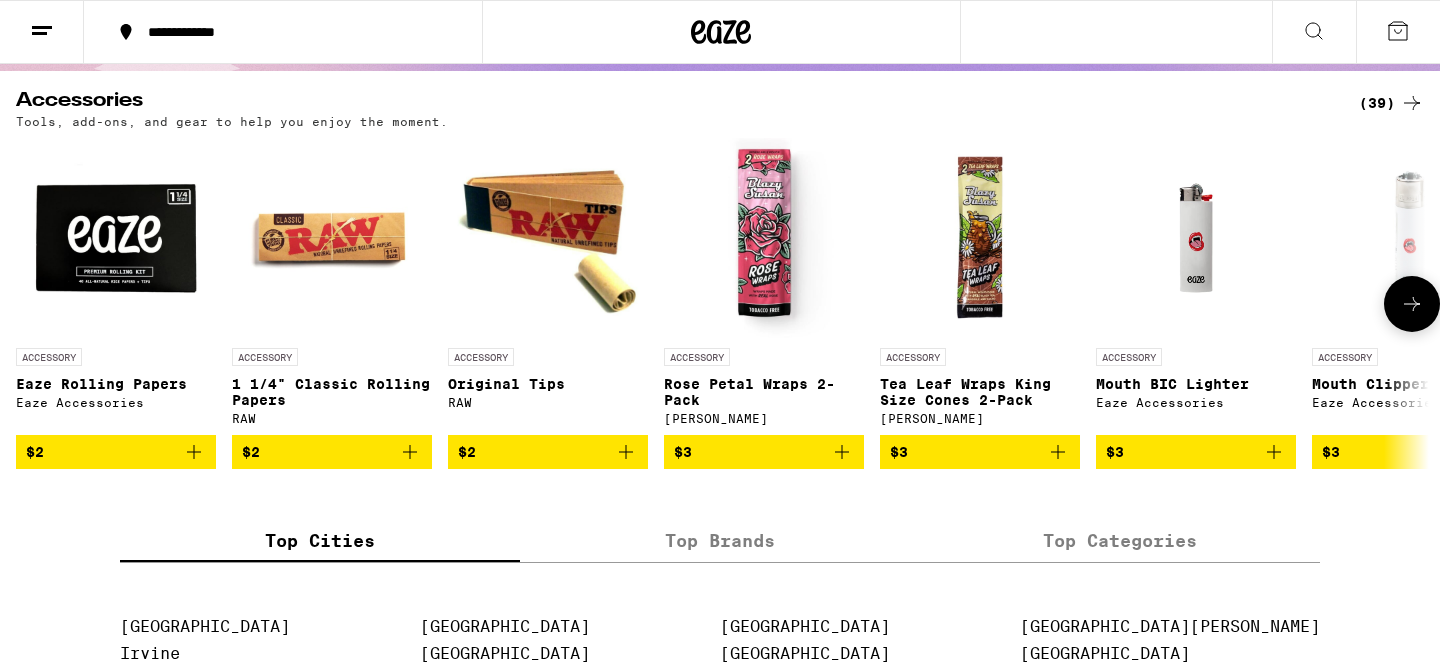 click at bounding box center [1412, 304] 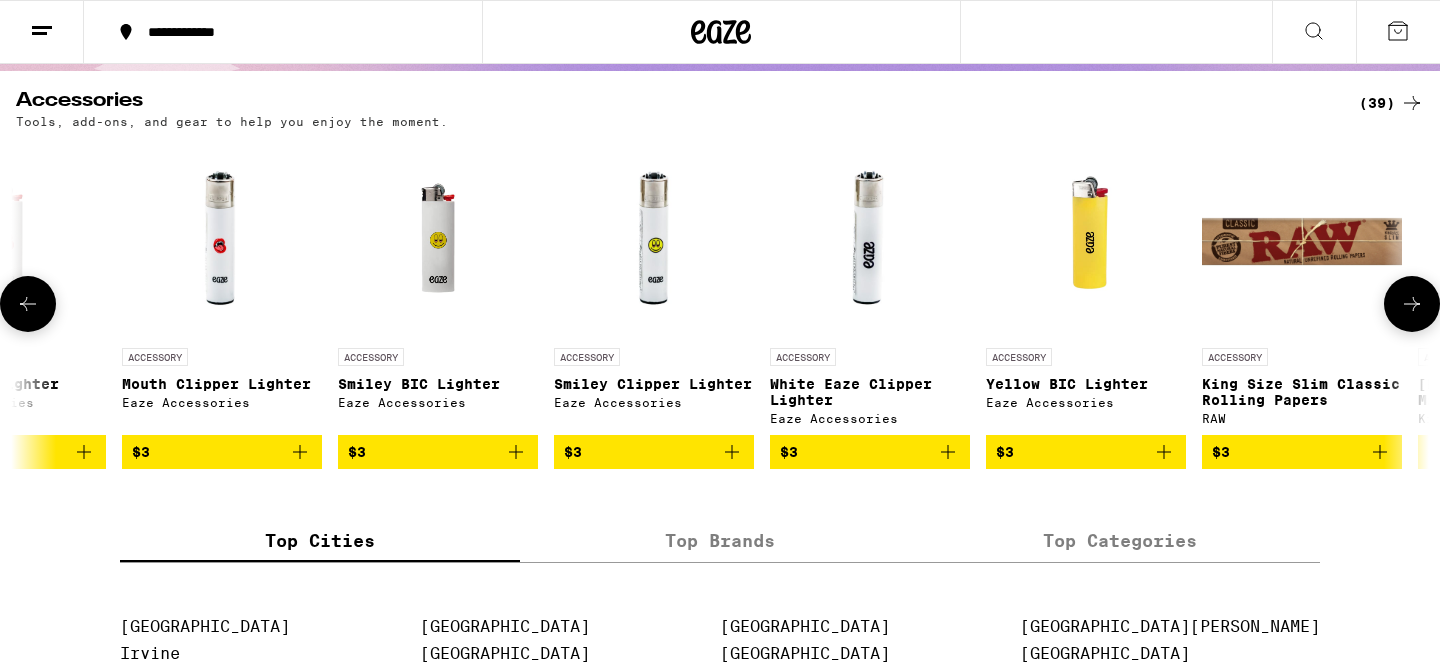 click at bounding box center (1412, 304) 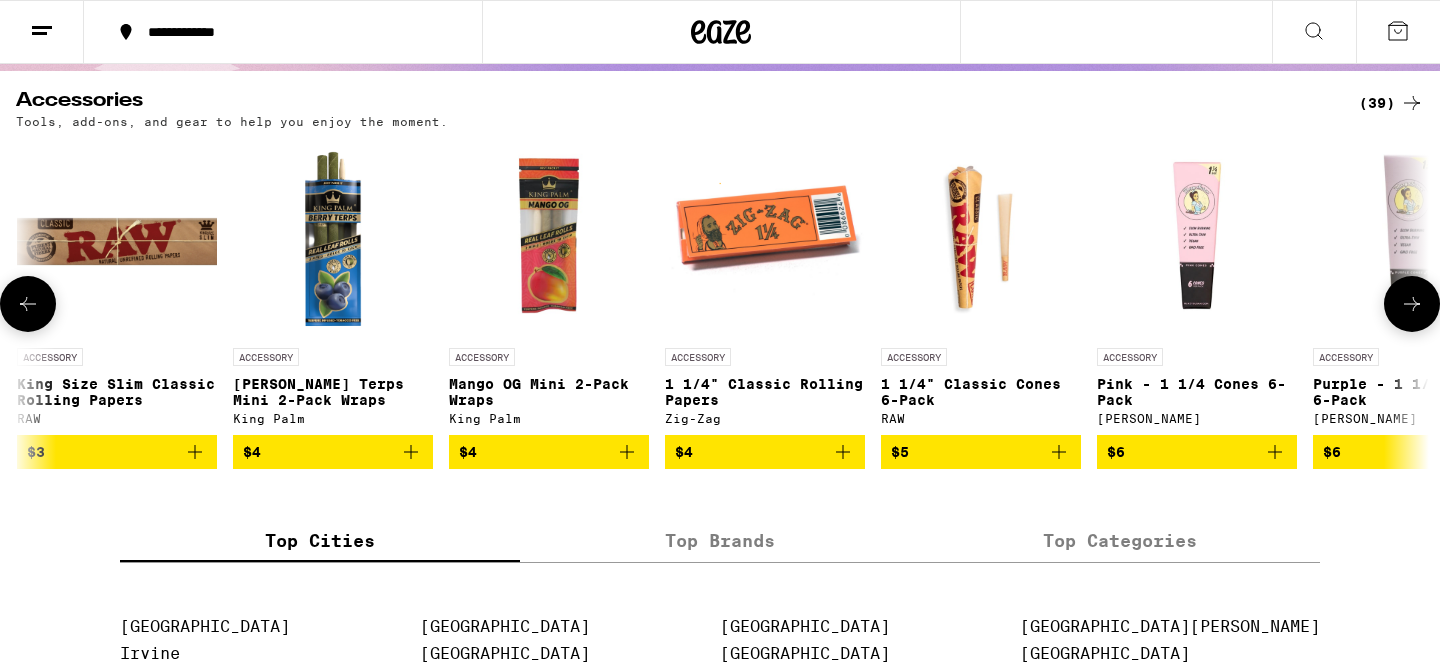 scroll, scrollTop: 0, scrollLeft: 2380, axis: horizontal 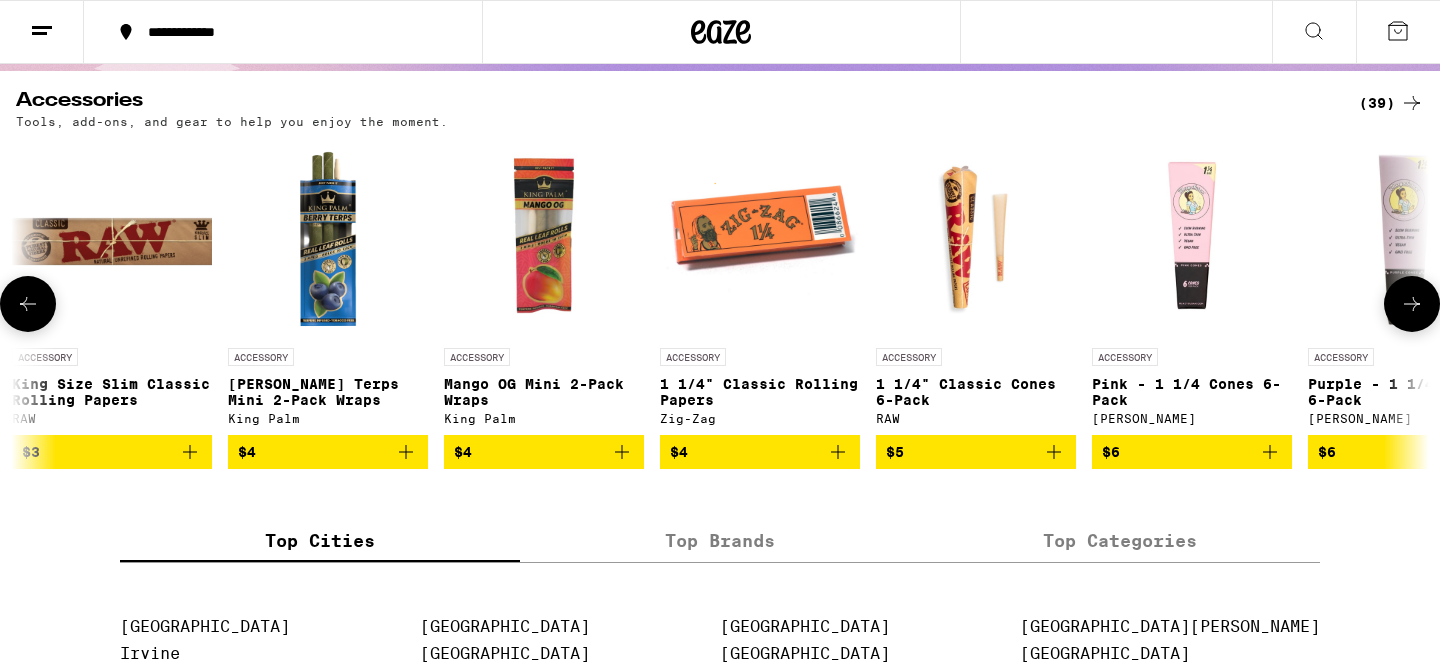 click at bounding box center [1412, 304] 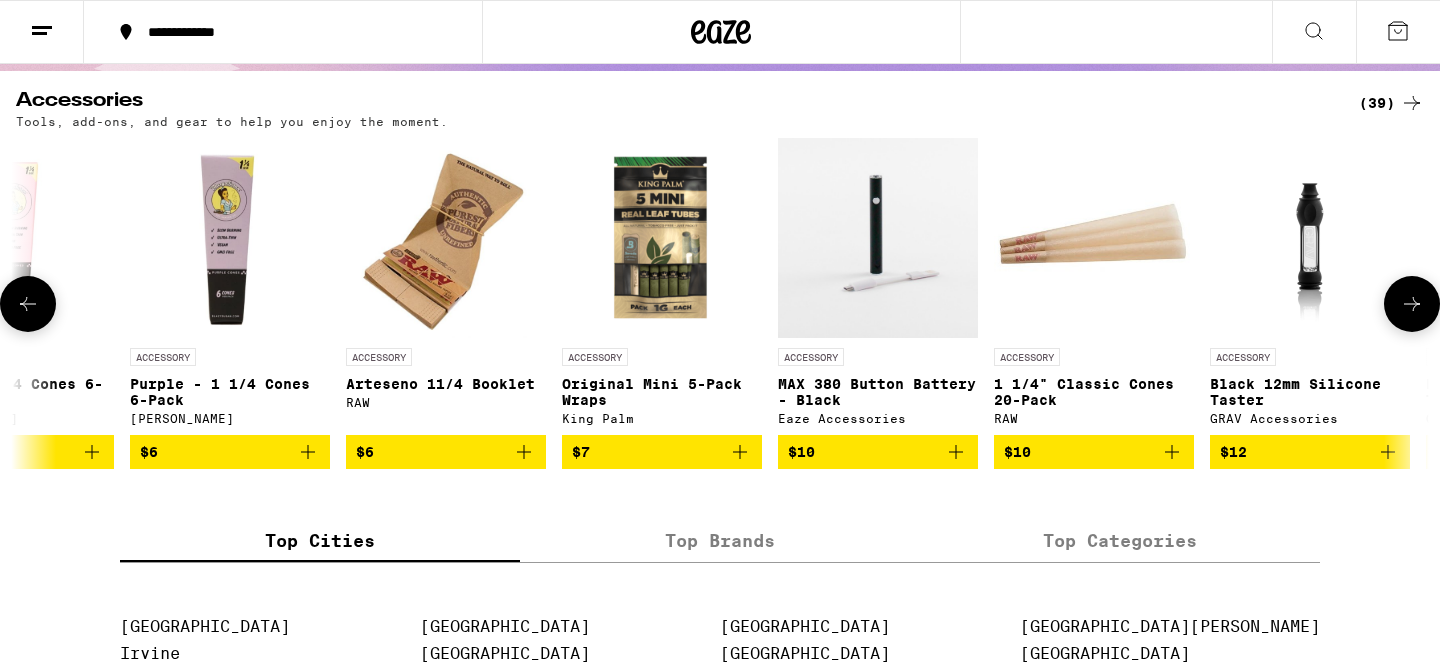 scroll, scrollTop: 0, scrollLeft: 3570, axis: horizontal 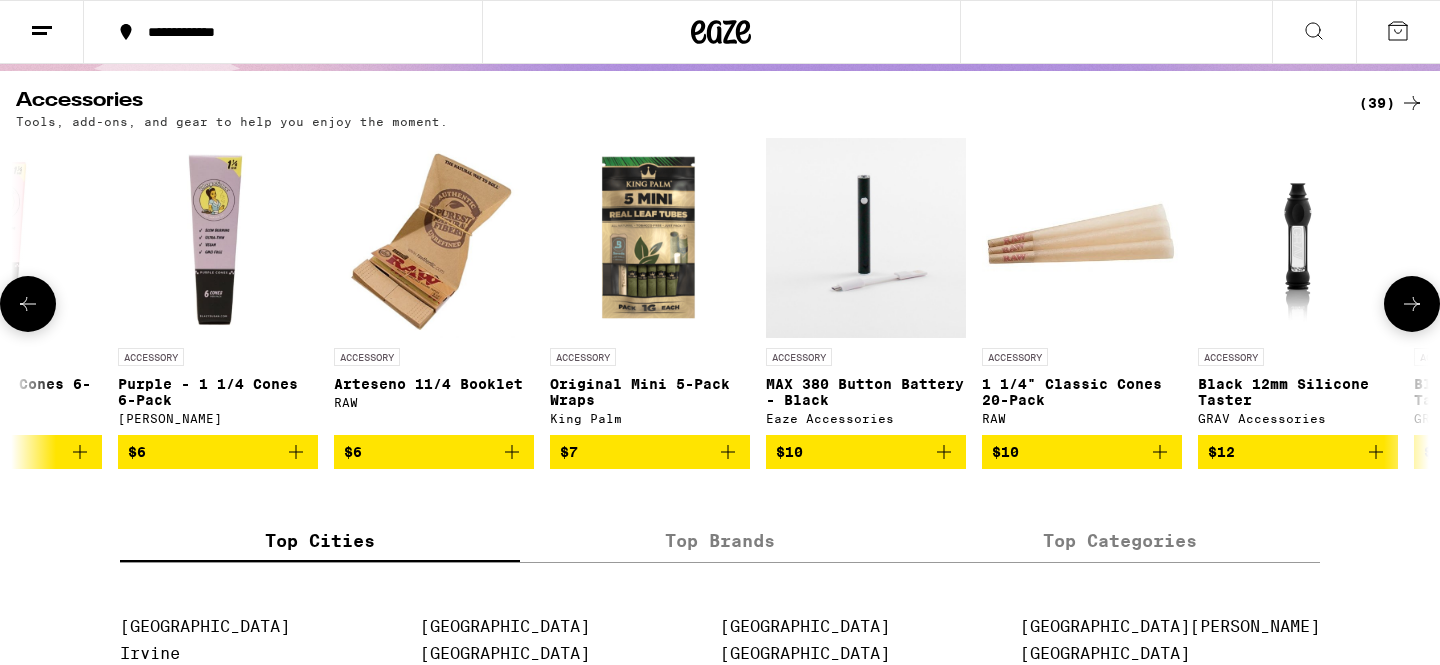 click at bounding box center [1412, 304] 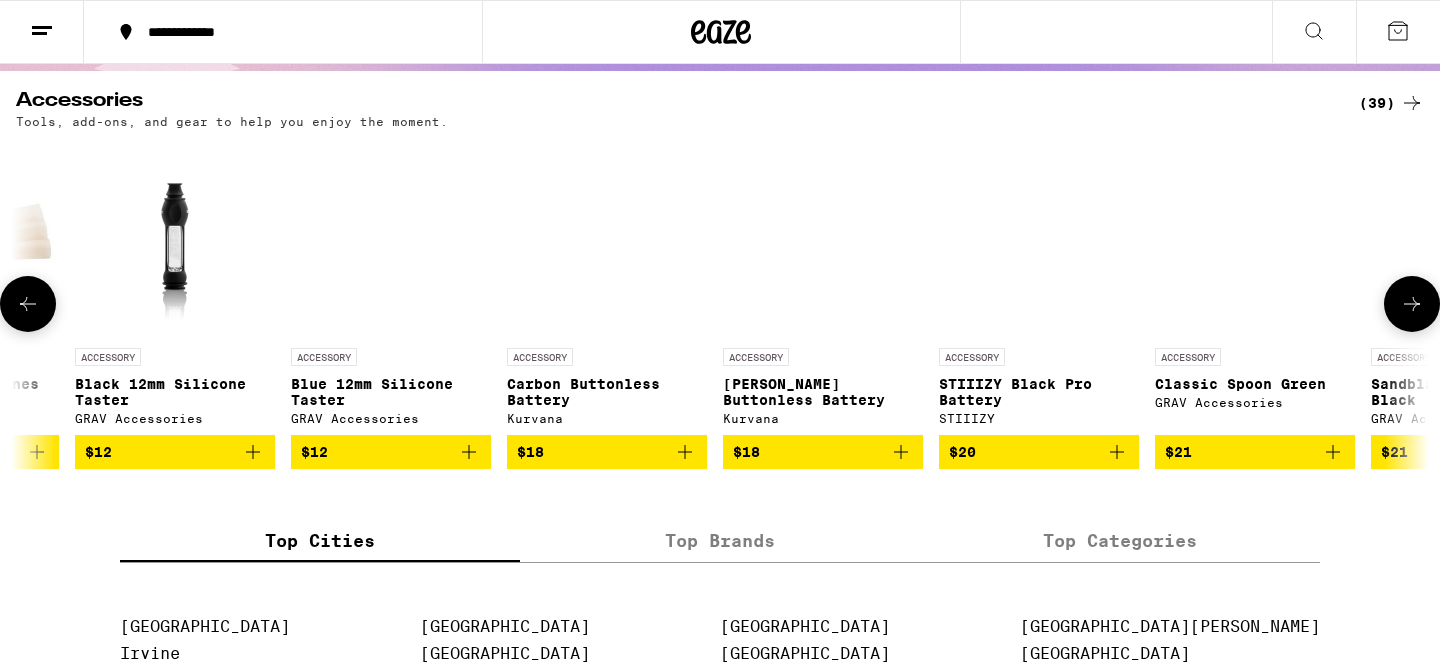 scroll, scrollTop: 0, scrollLeft: 4760, axis: horizontal 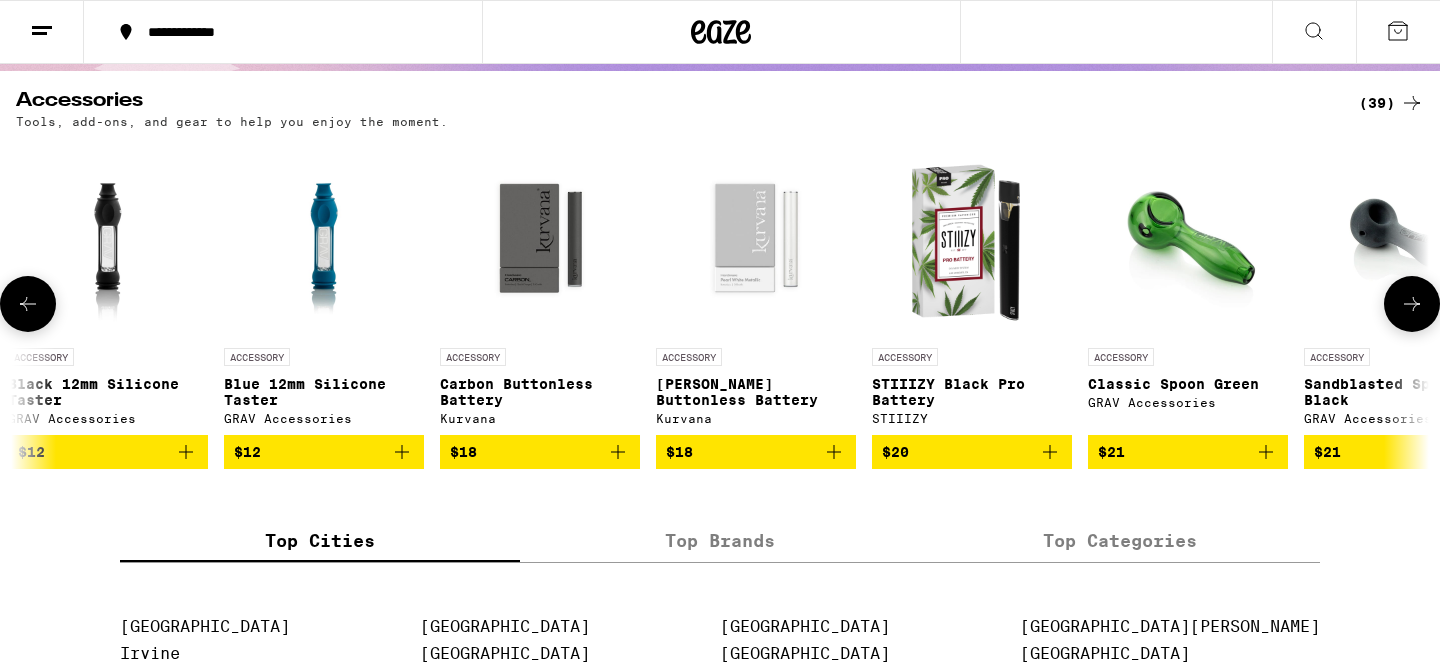 click at bounding box center [1412, 304] 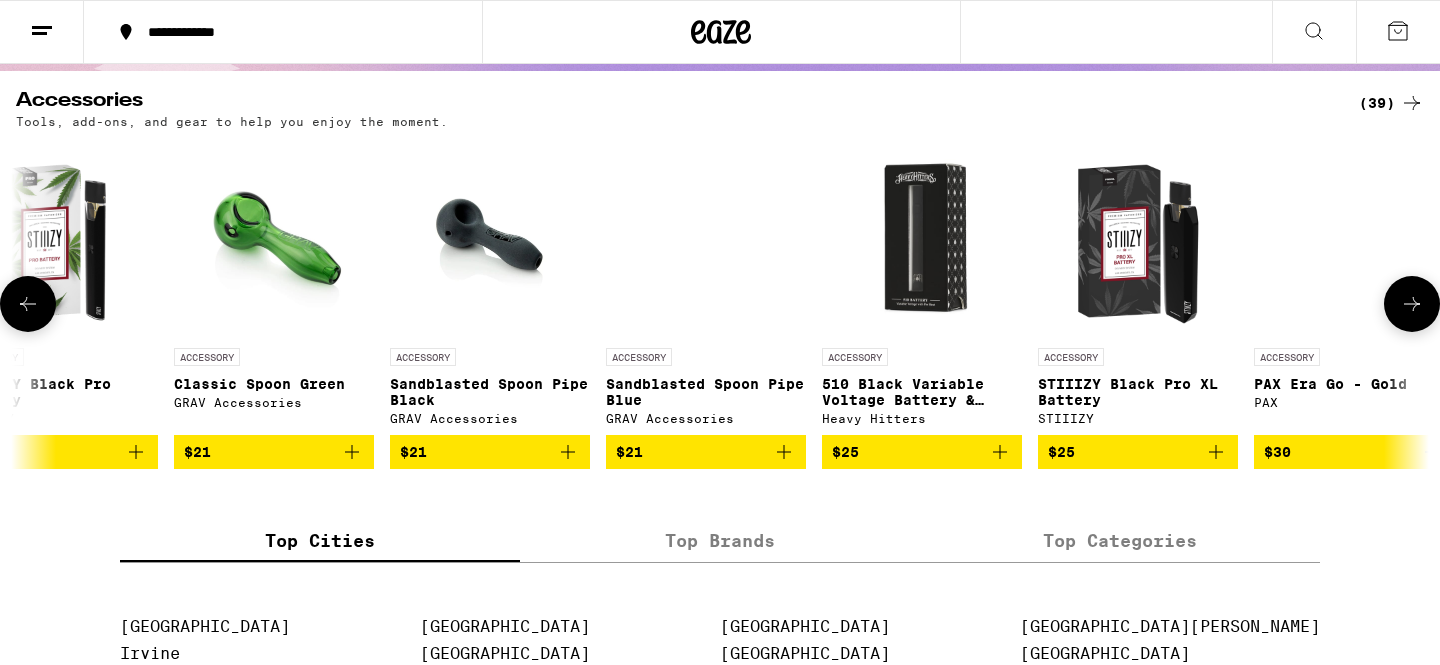 scroll, scrollTop: 0, scrollLeft: 5950, axis: horizontal 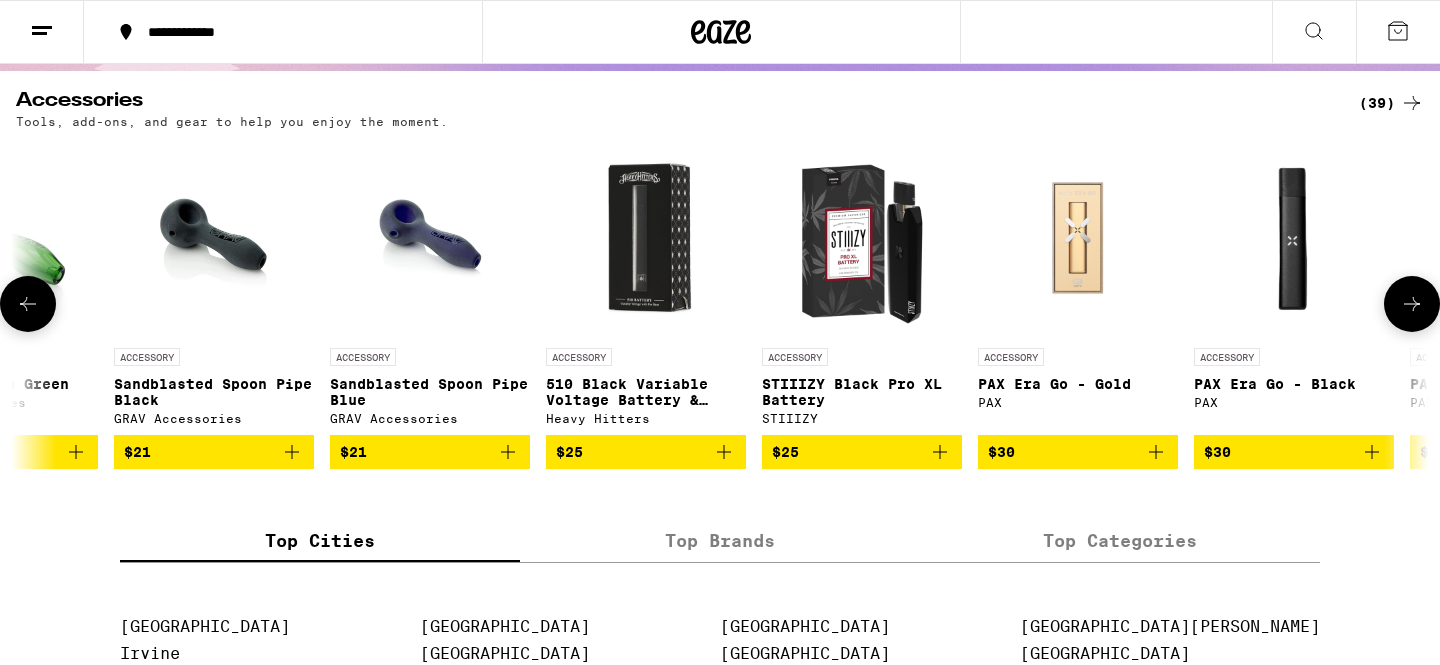 click 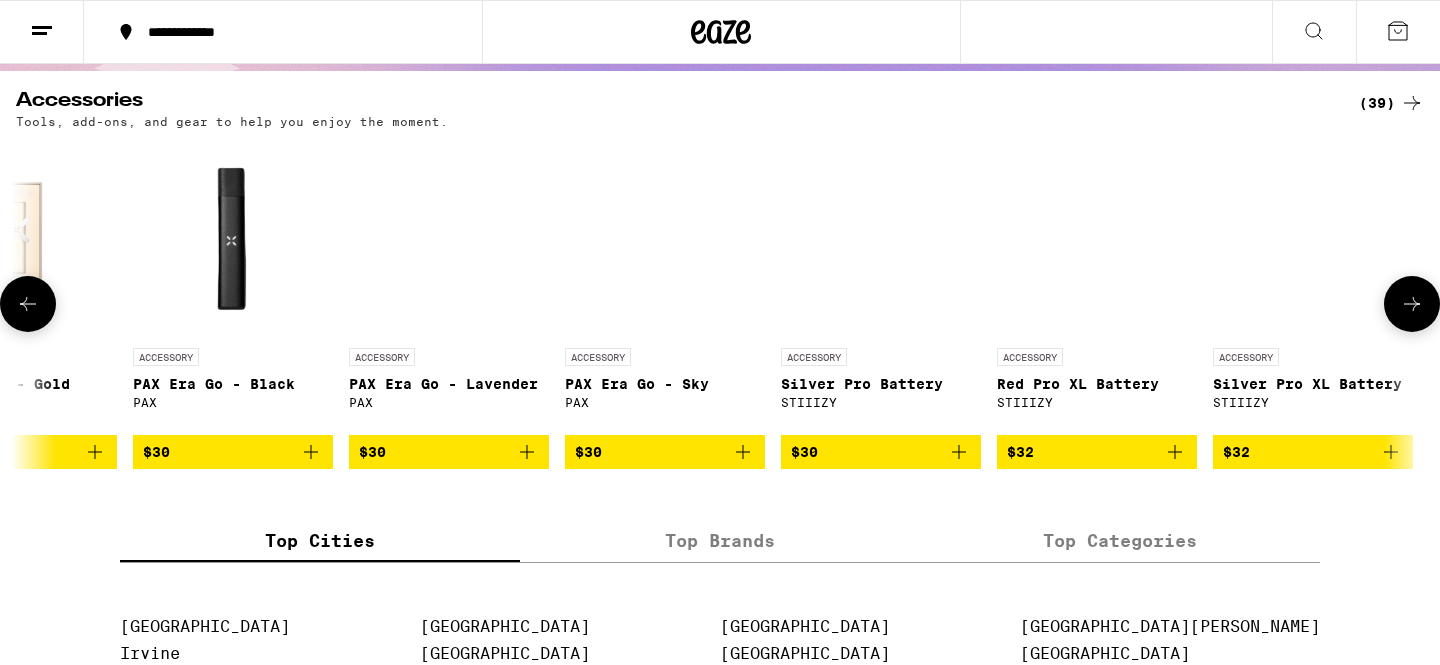 scroll, scrollTop: 0, scrollLeft: 7016, axis: horizontal 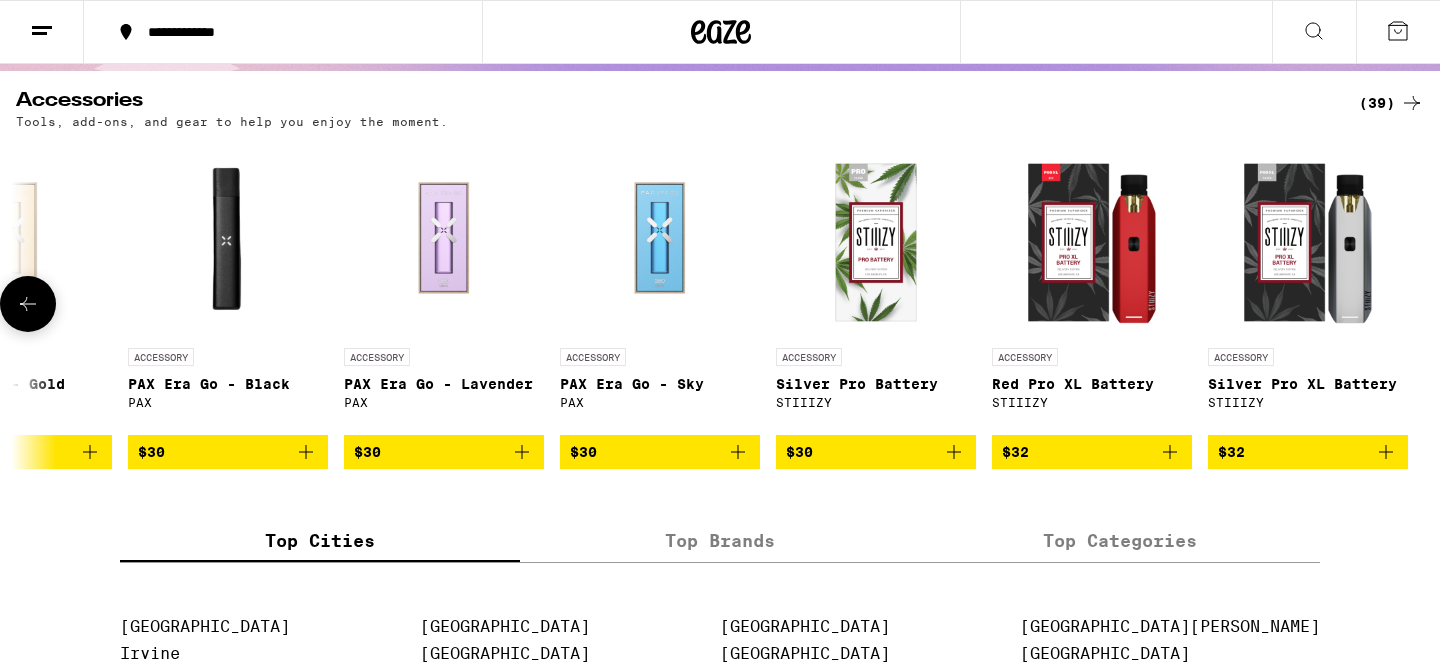 click at bounding box center [228, 238] 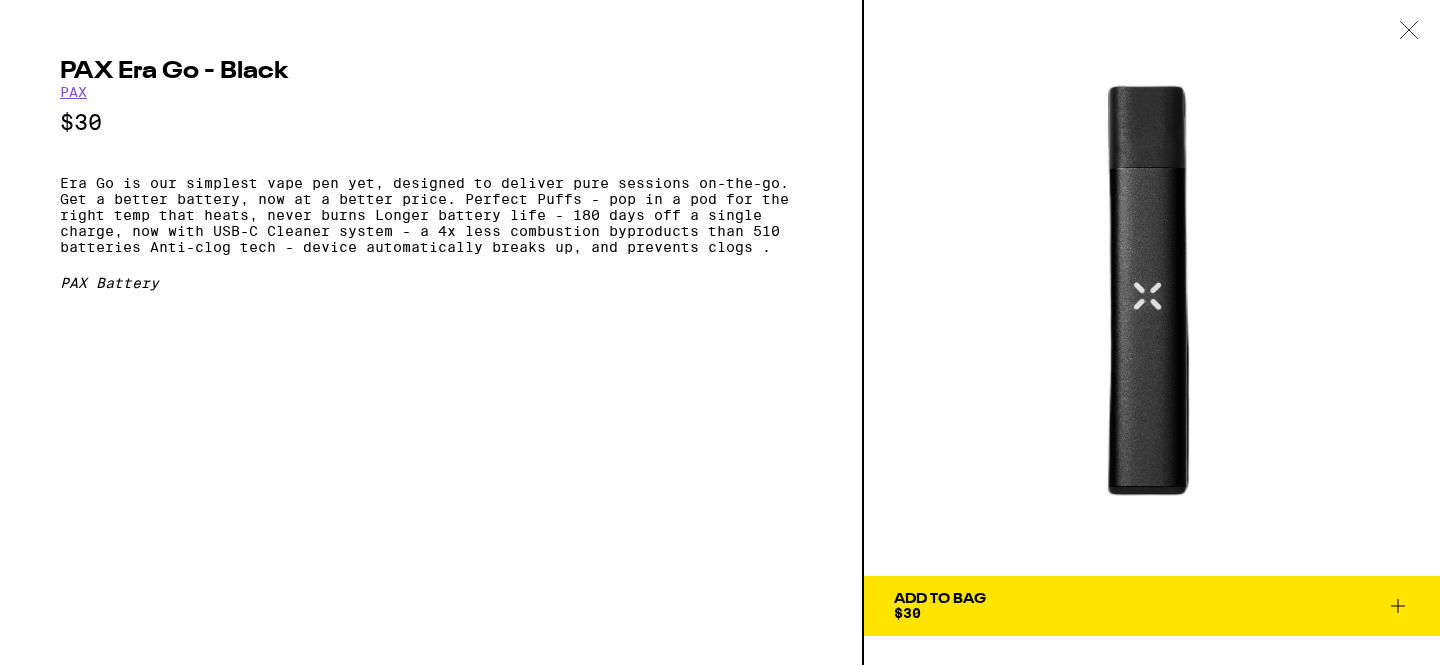 scroll, scrollTop: 0, scrollLeft: 0, axis: both 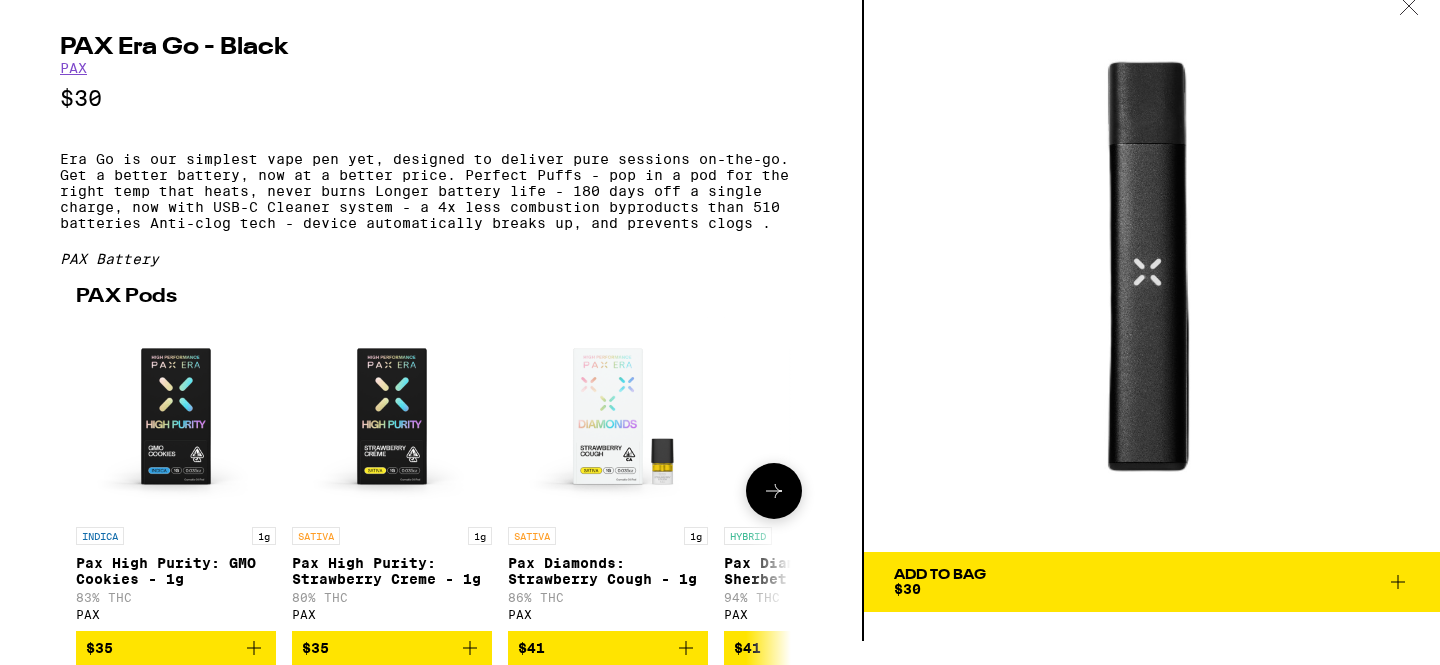 click at bounding box center [774, 491] 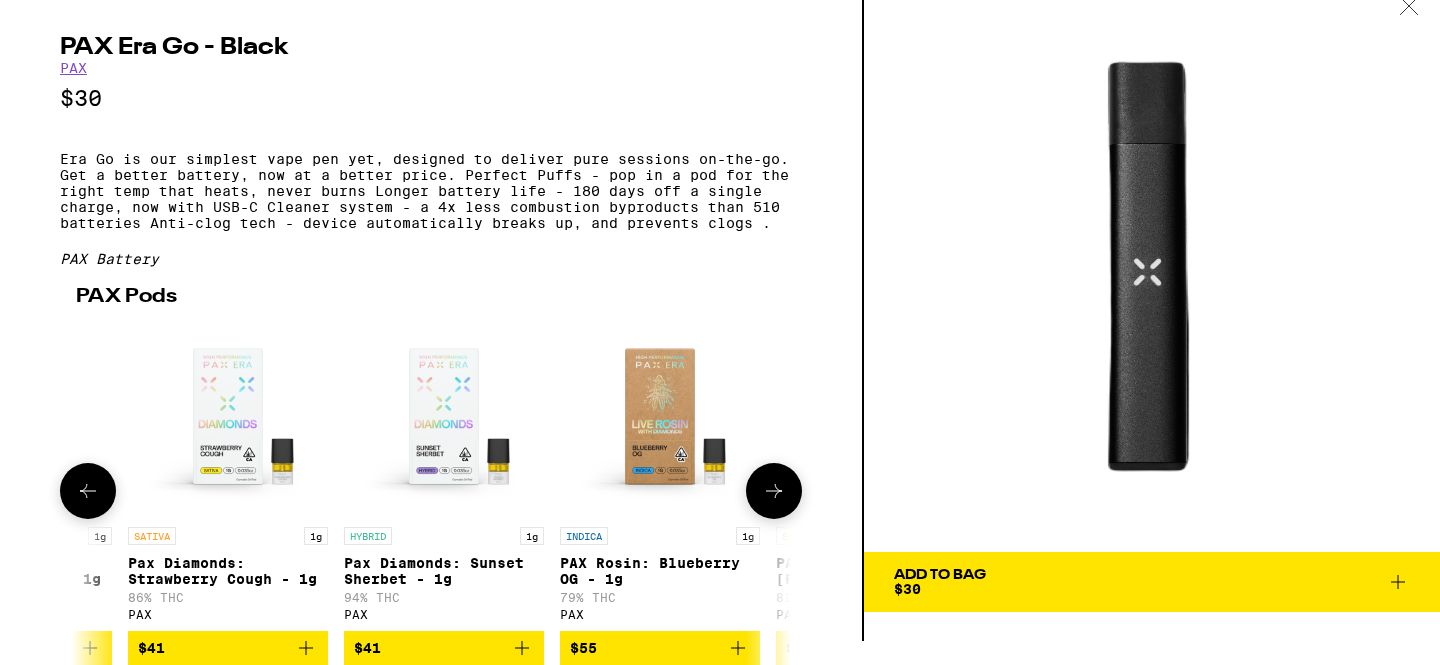 scroll, scrollTop: 0, scrollLeft: 492, axis: horizontal 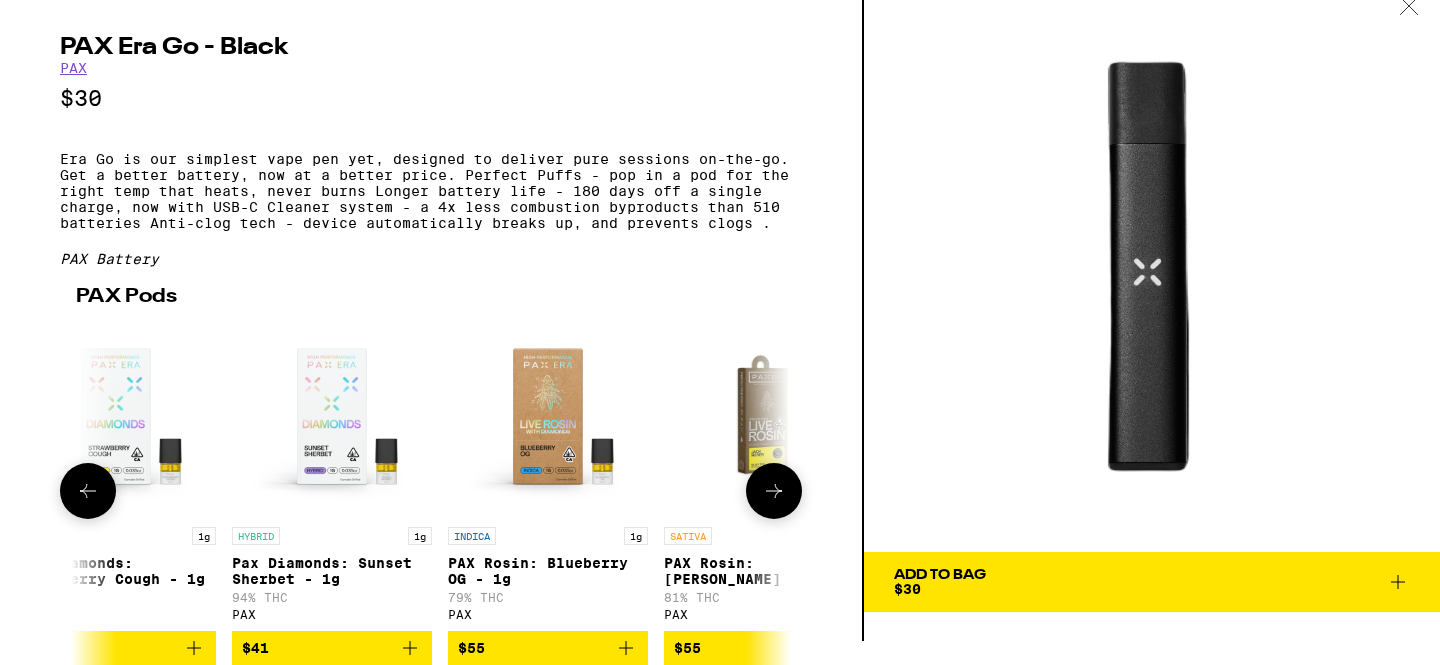 click at bounding box center (332, 417) 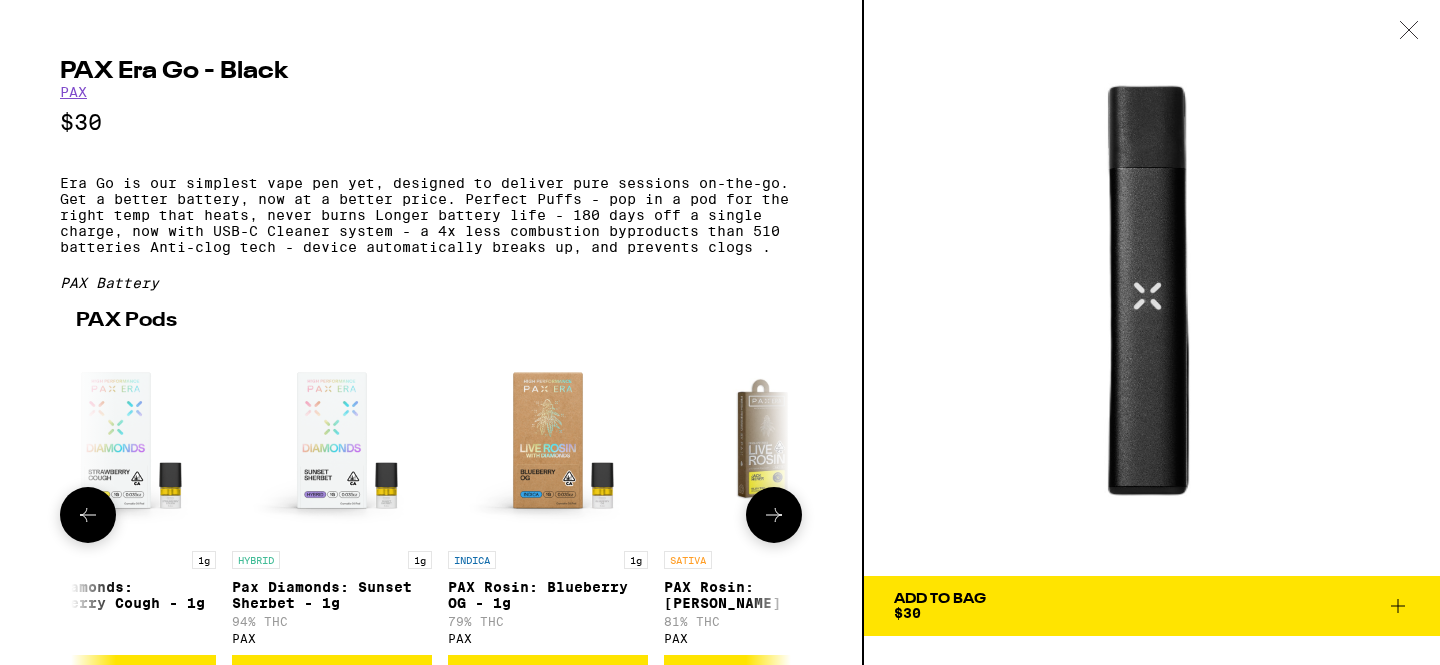 scroll, scrollTop: 55, scrollLeft: 0, axis: vertical 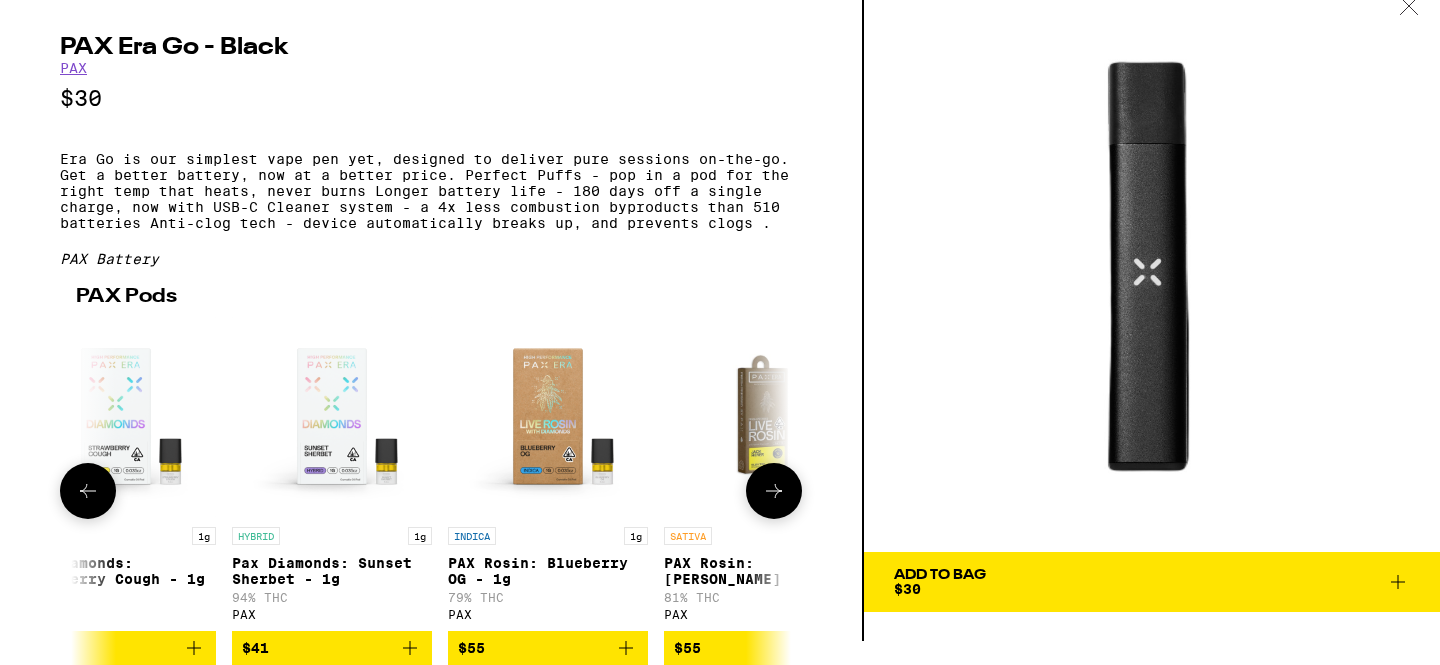 click at bounding box center [332, 417] 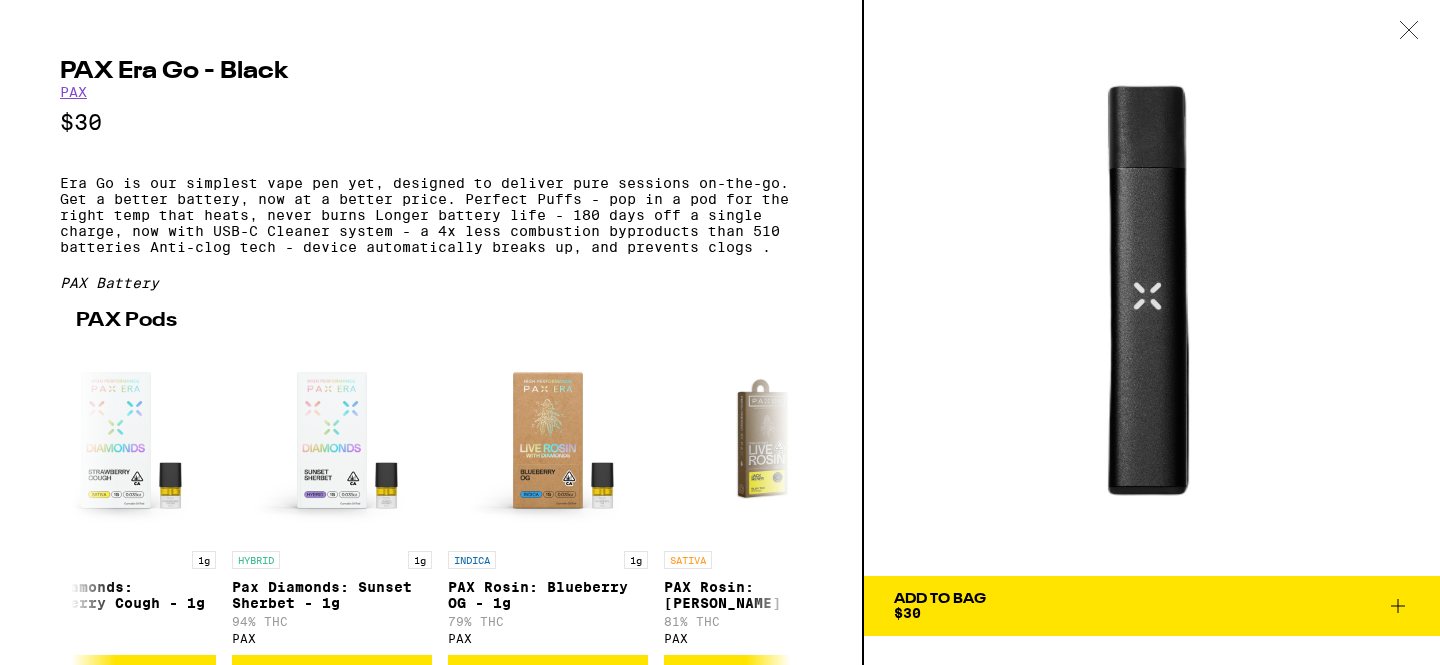 click on "PAX Era Go - Black" at bounding box center [431, 72] 